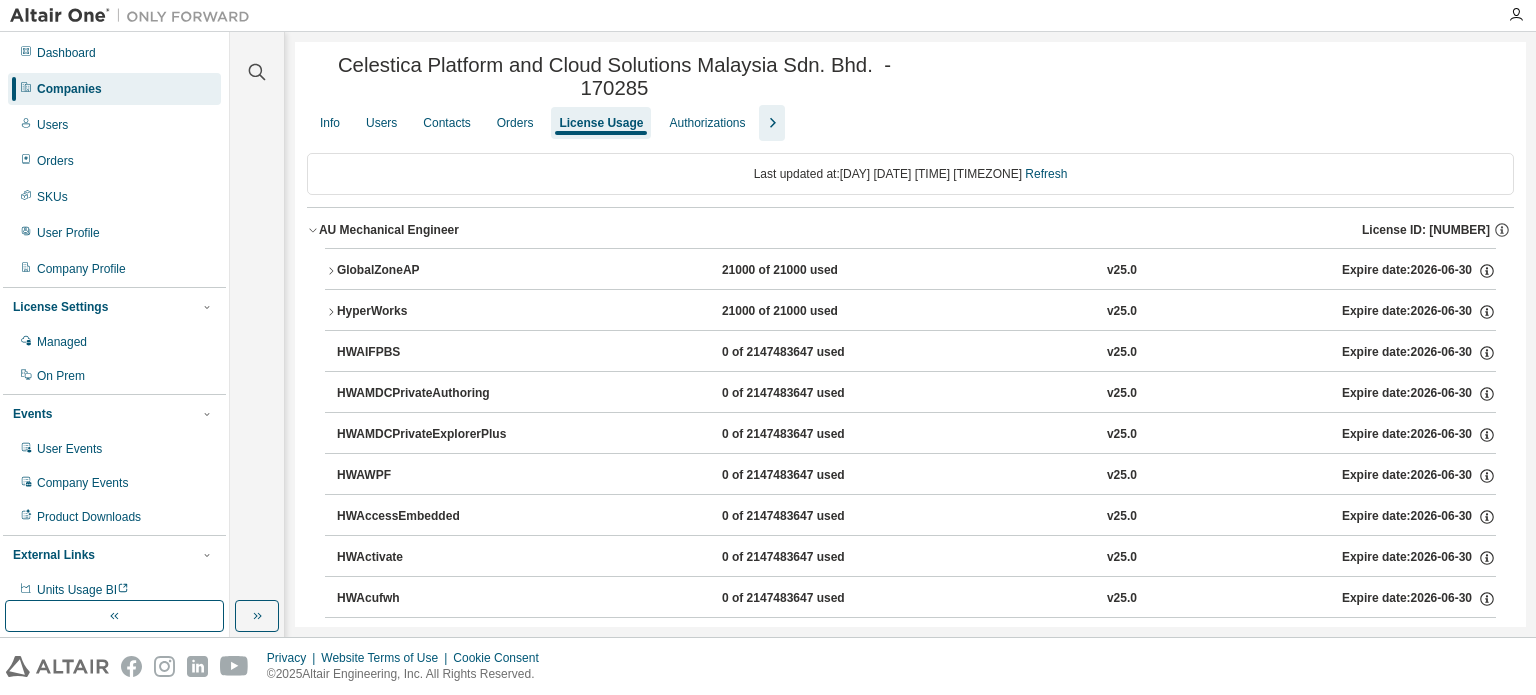 scroll, scrollTop: 0, scrollLeft: 0, axis: both 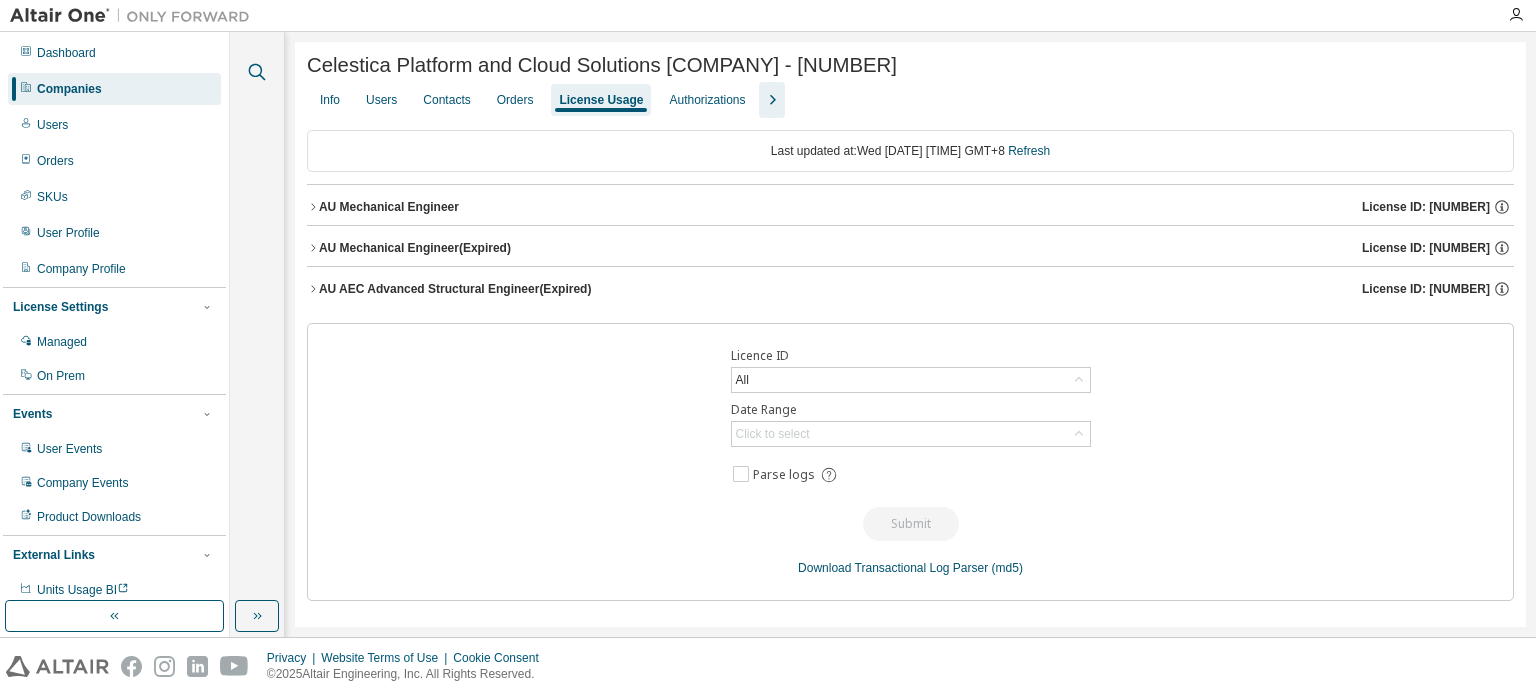click 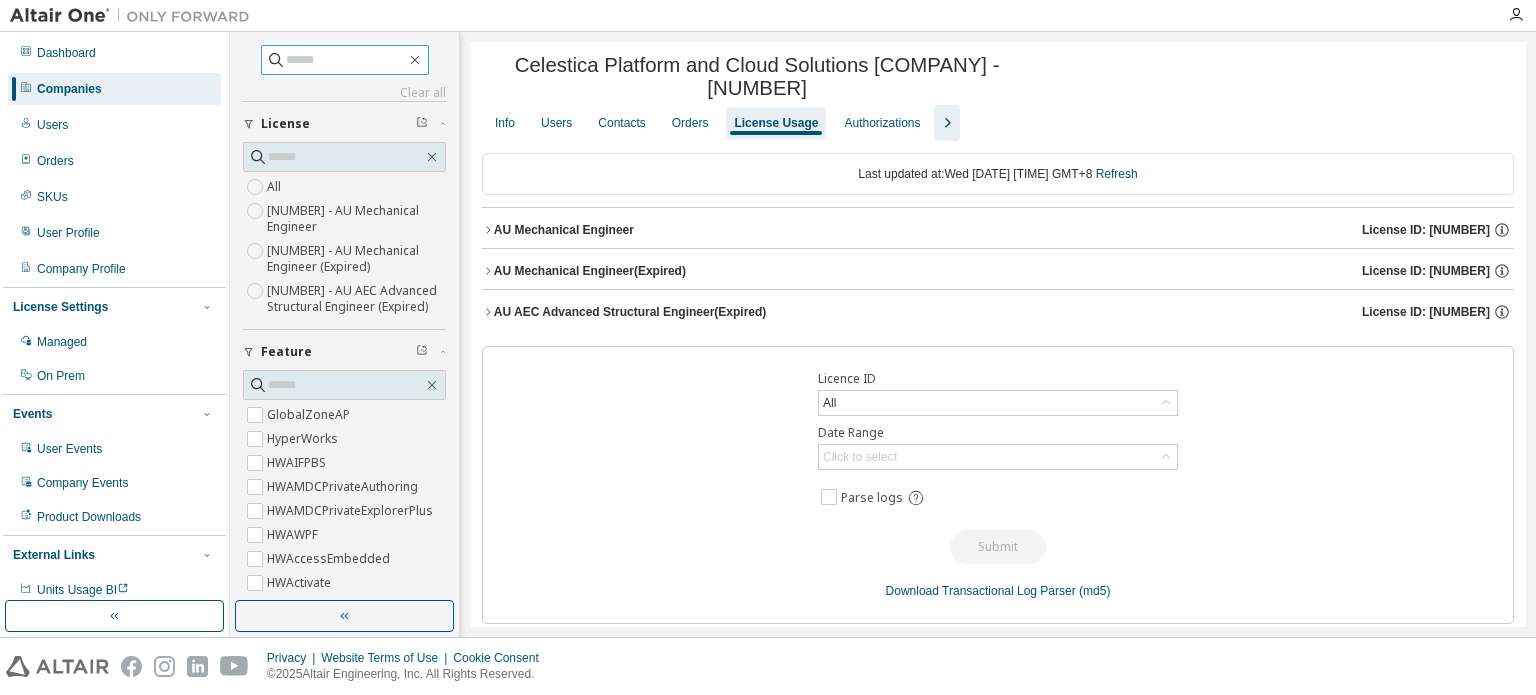 click at bounding box center [346, 60] 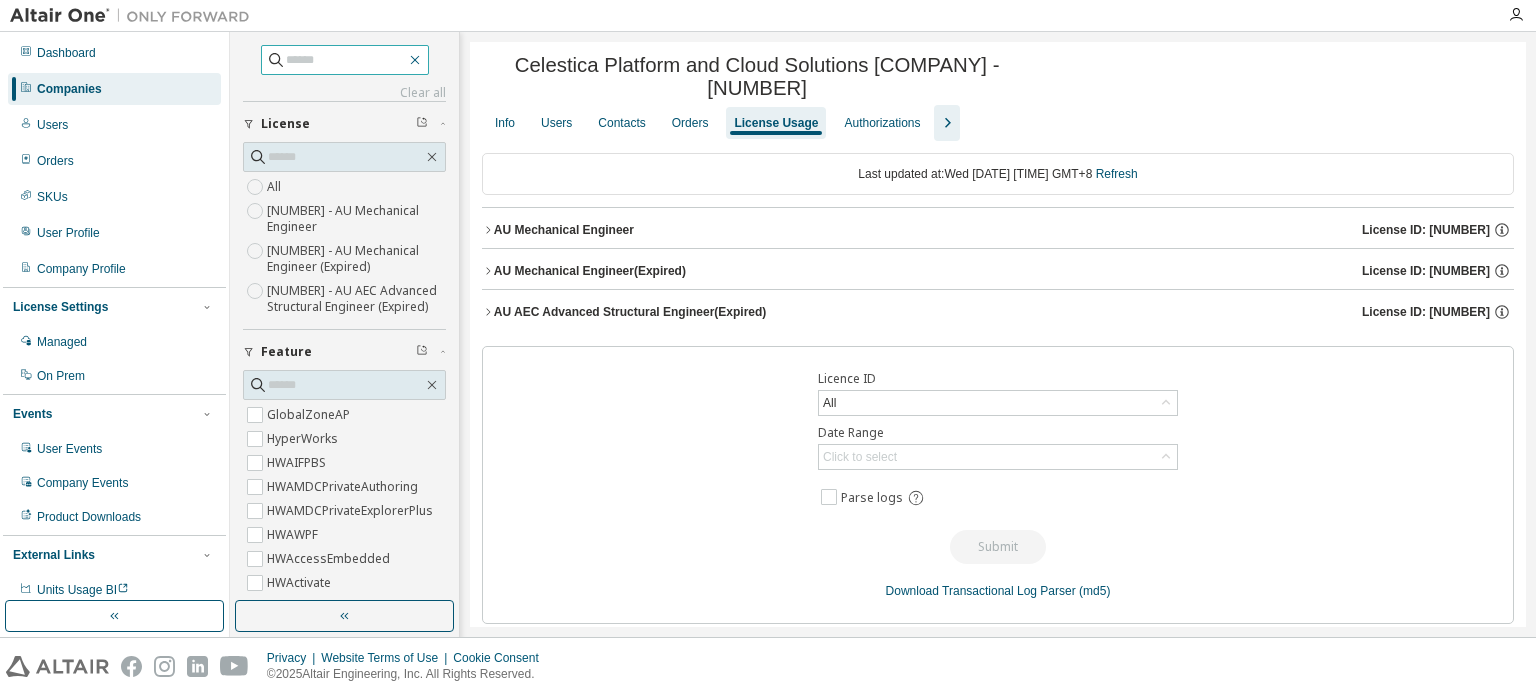 click 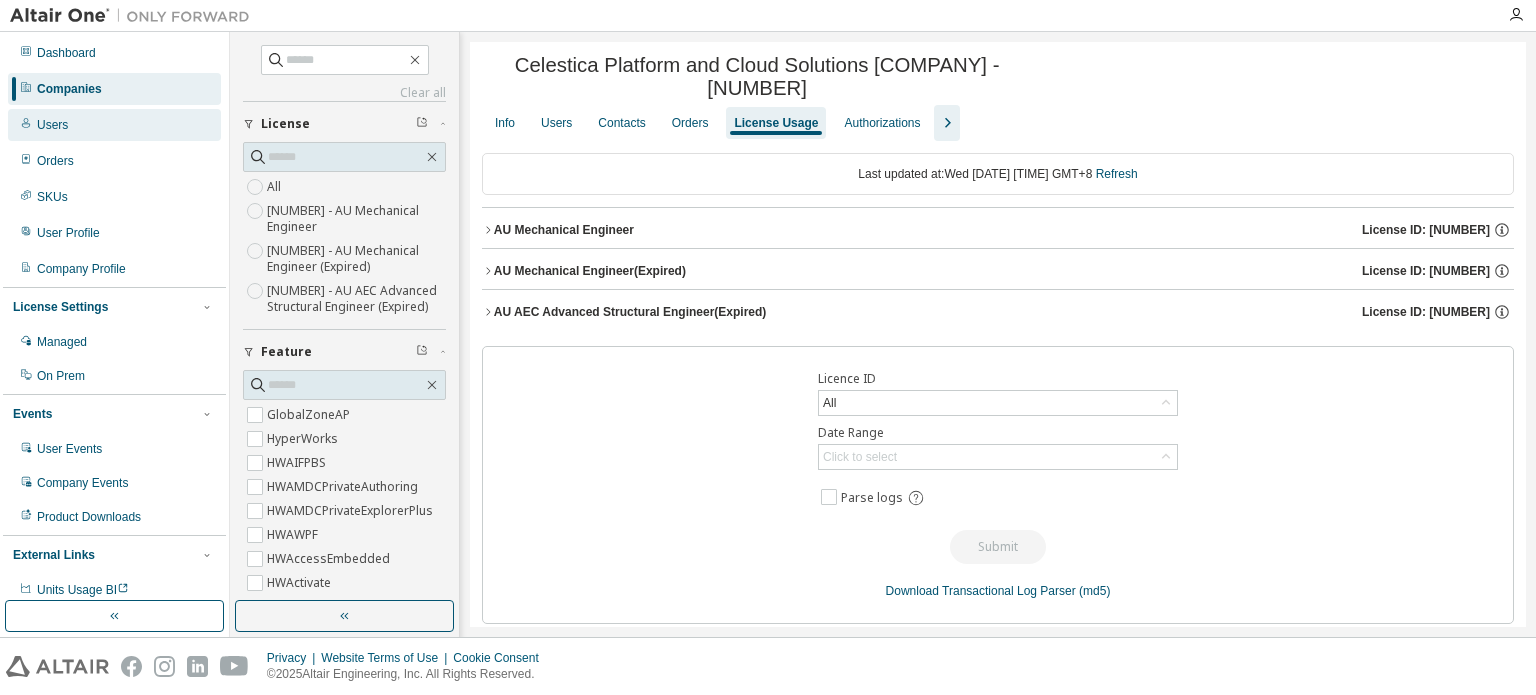 click on "Users" at bounding box center (114, 125) 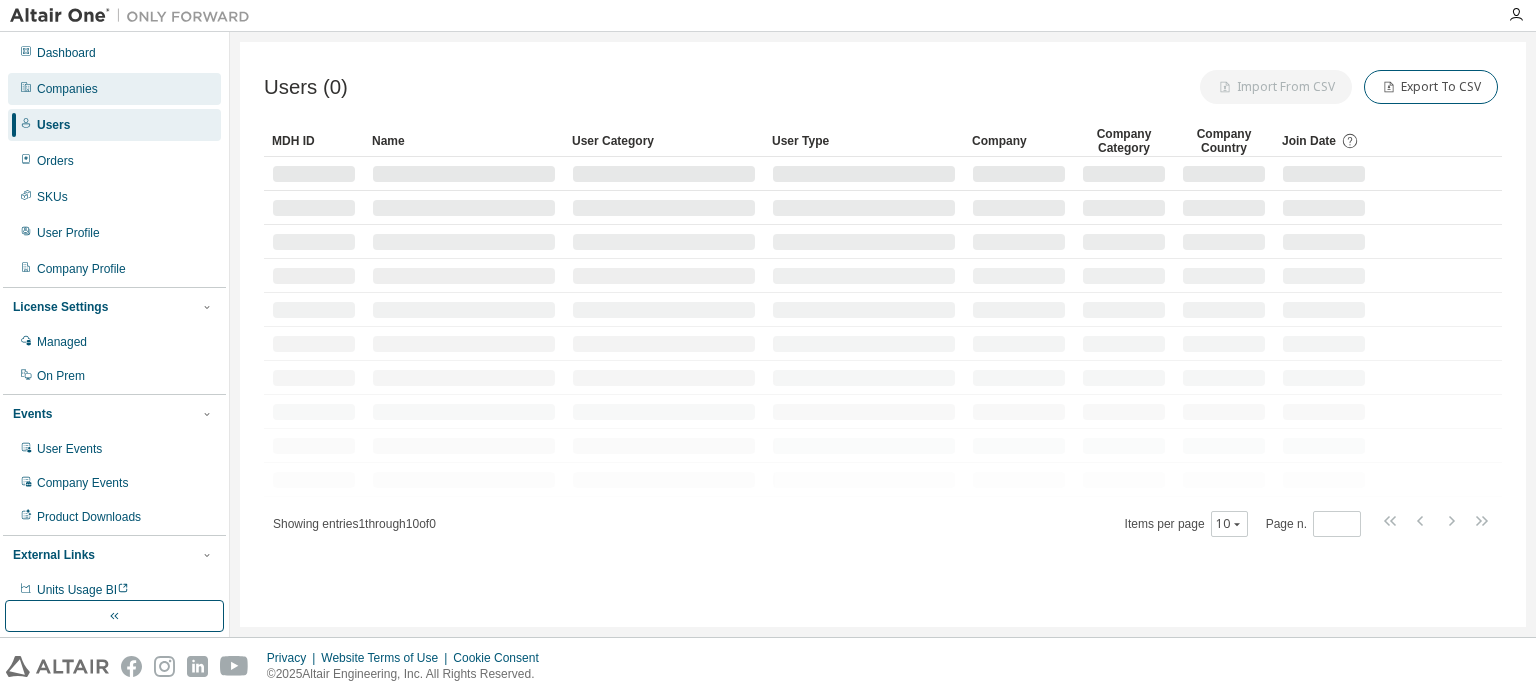 click on "Companies" at bounding box center (67, 89) 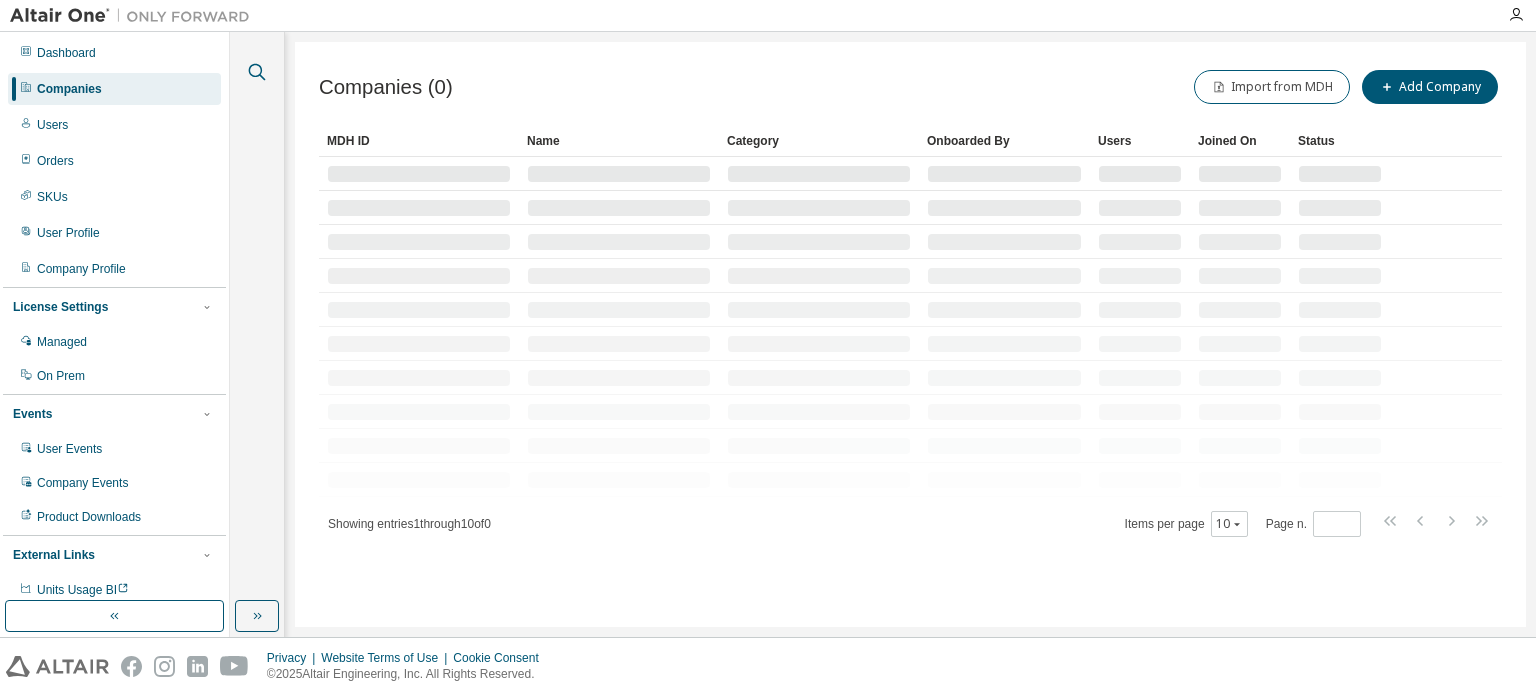 click 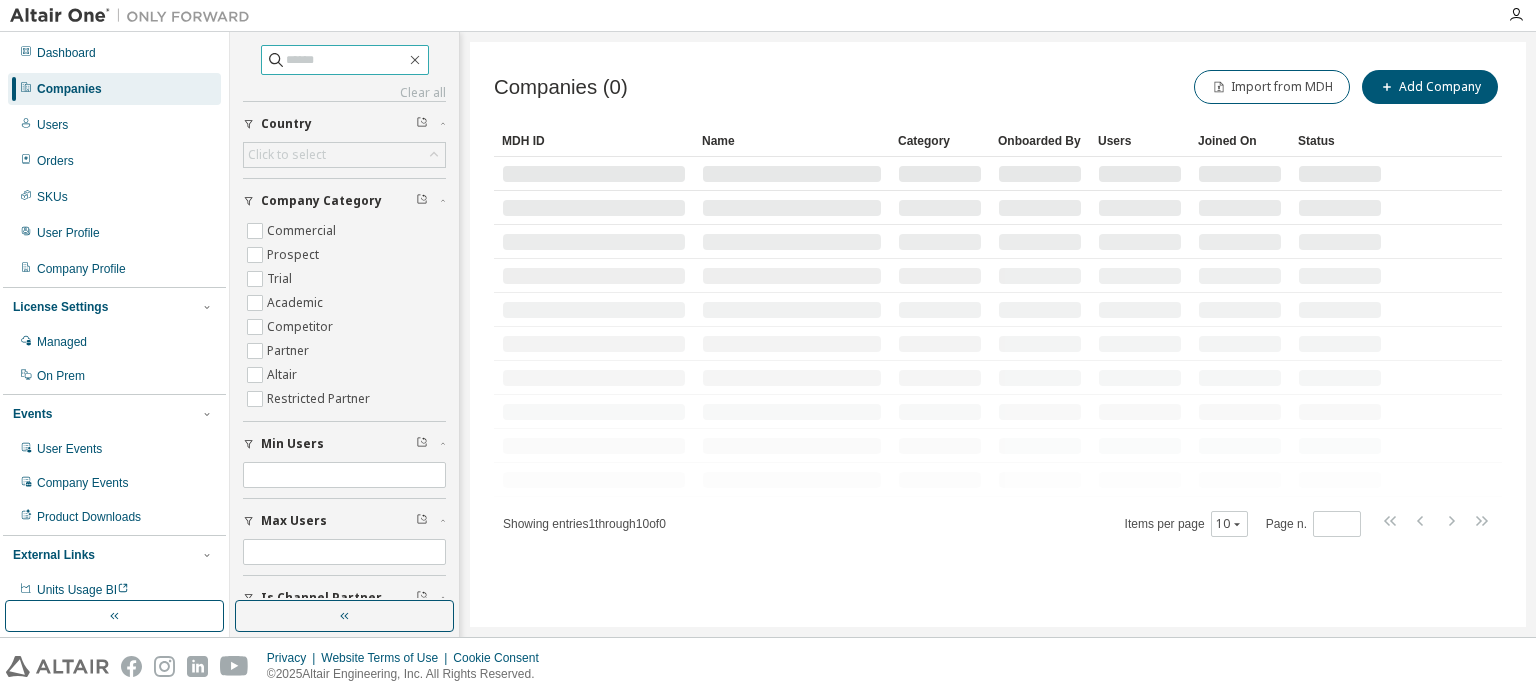 click at bounding box center [346, 60] 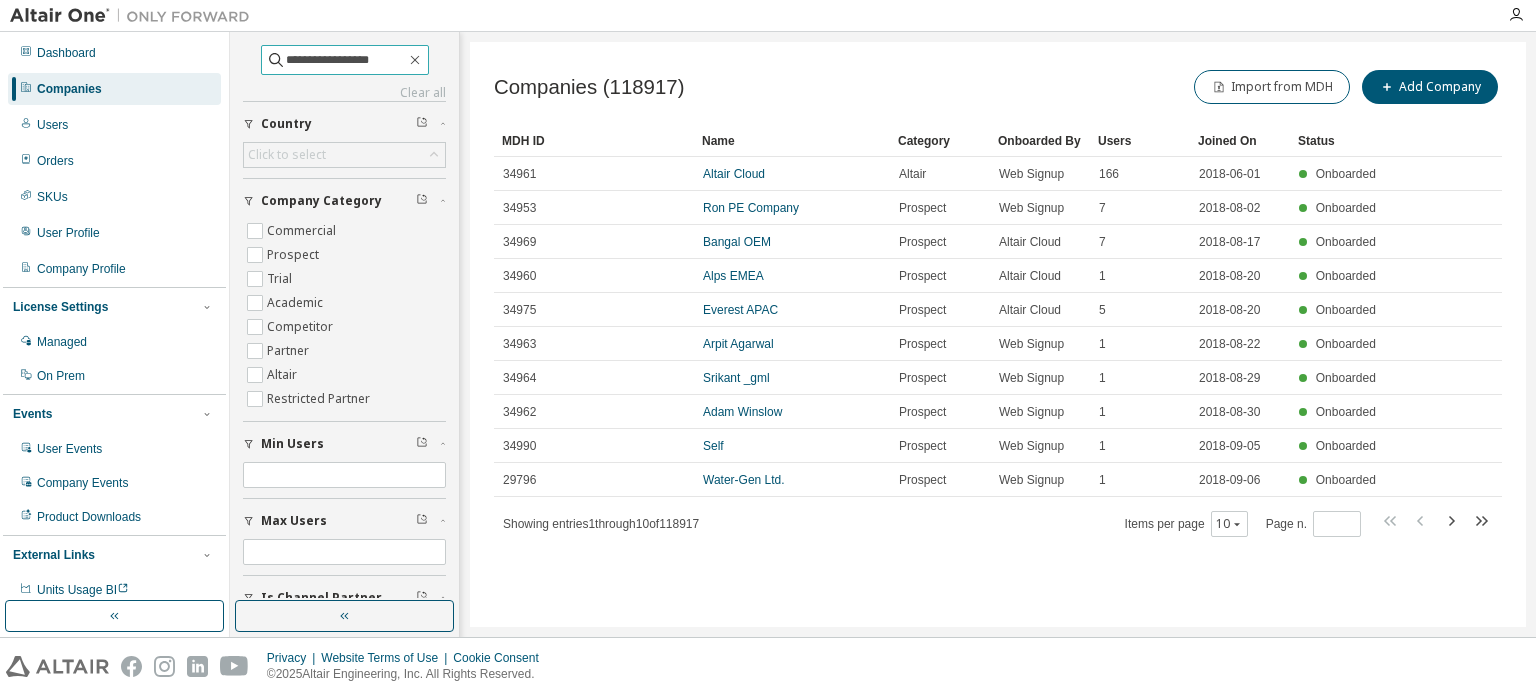type on "**********" 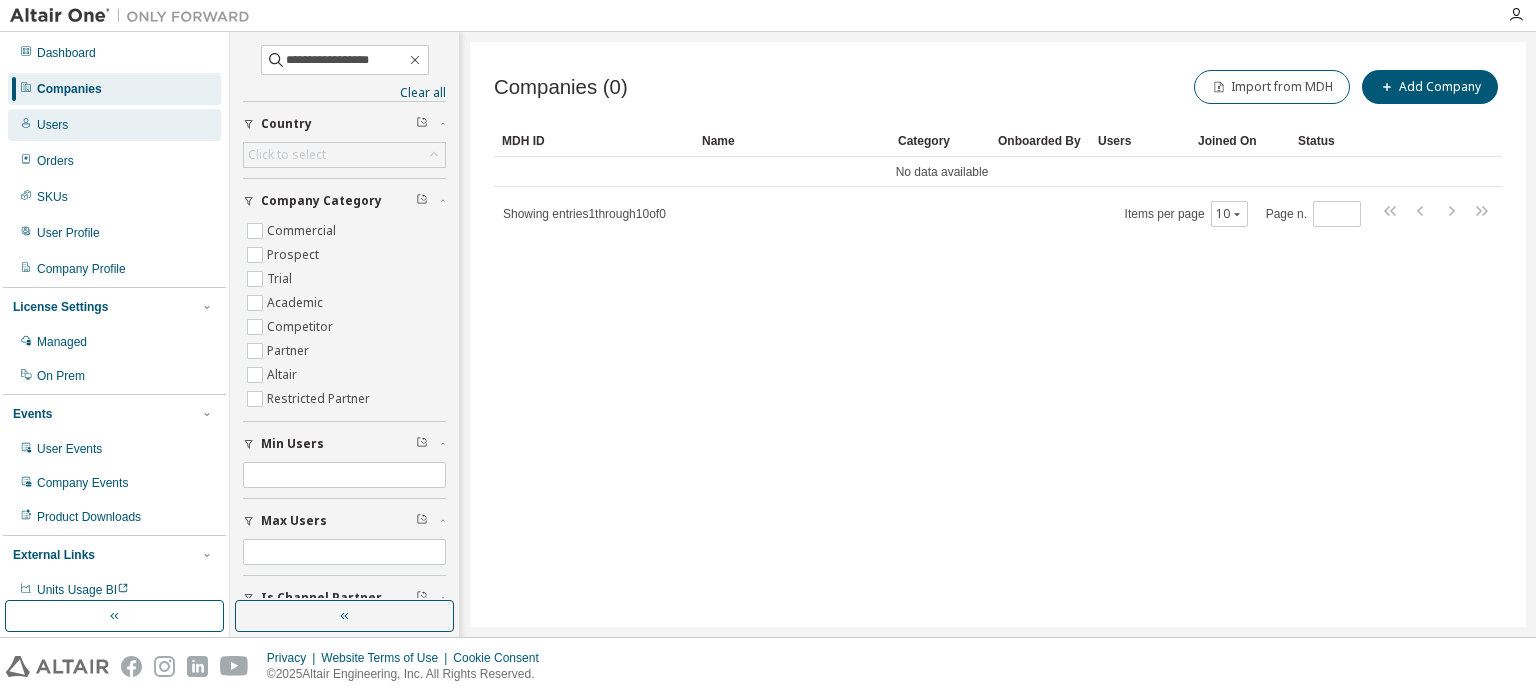 click on "Users" at bounding box center (114, 125) 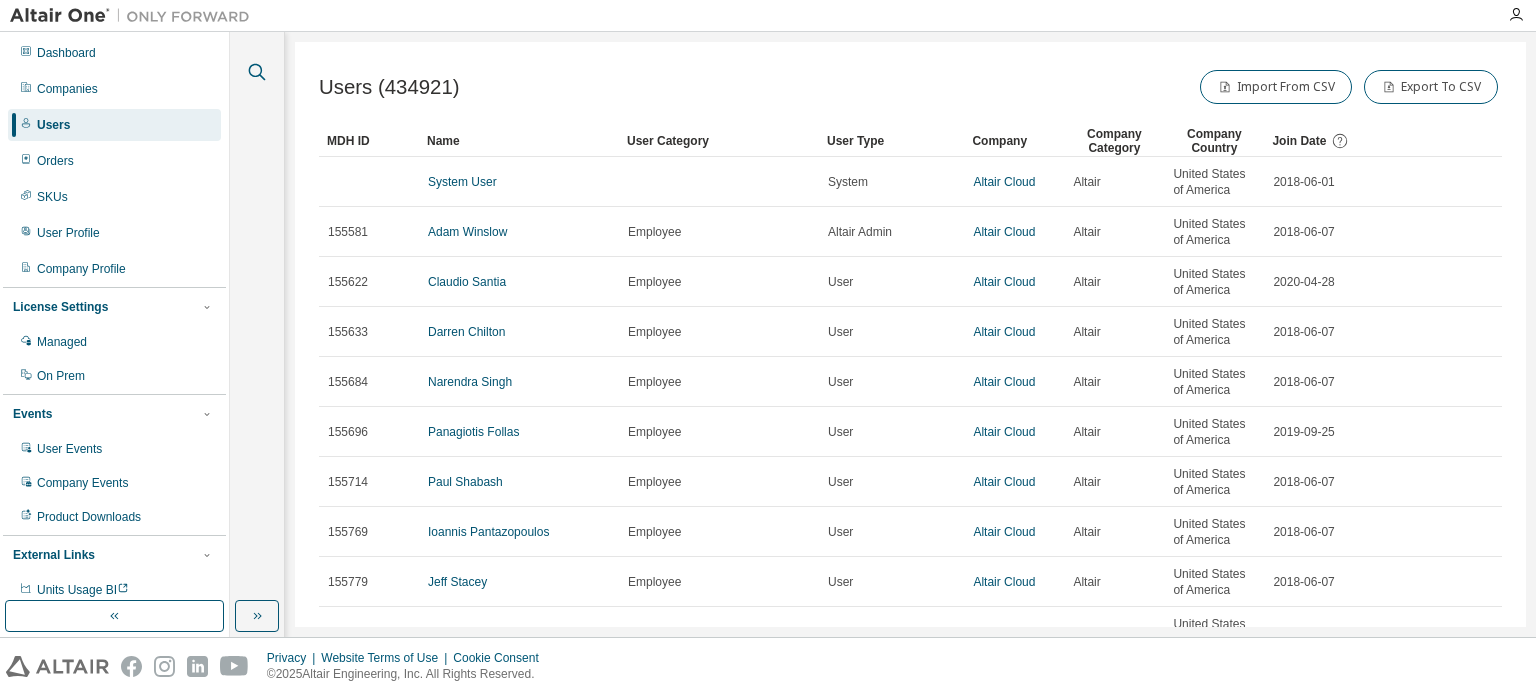 click 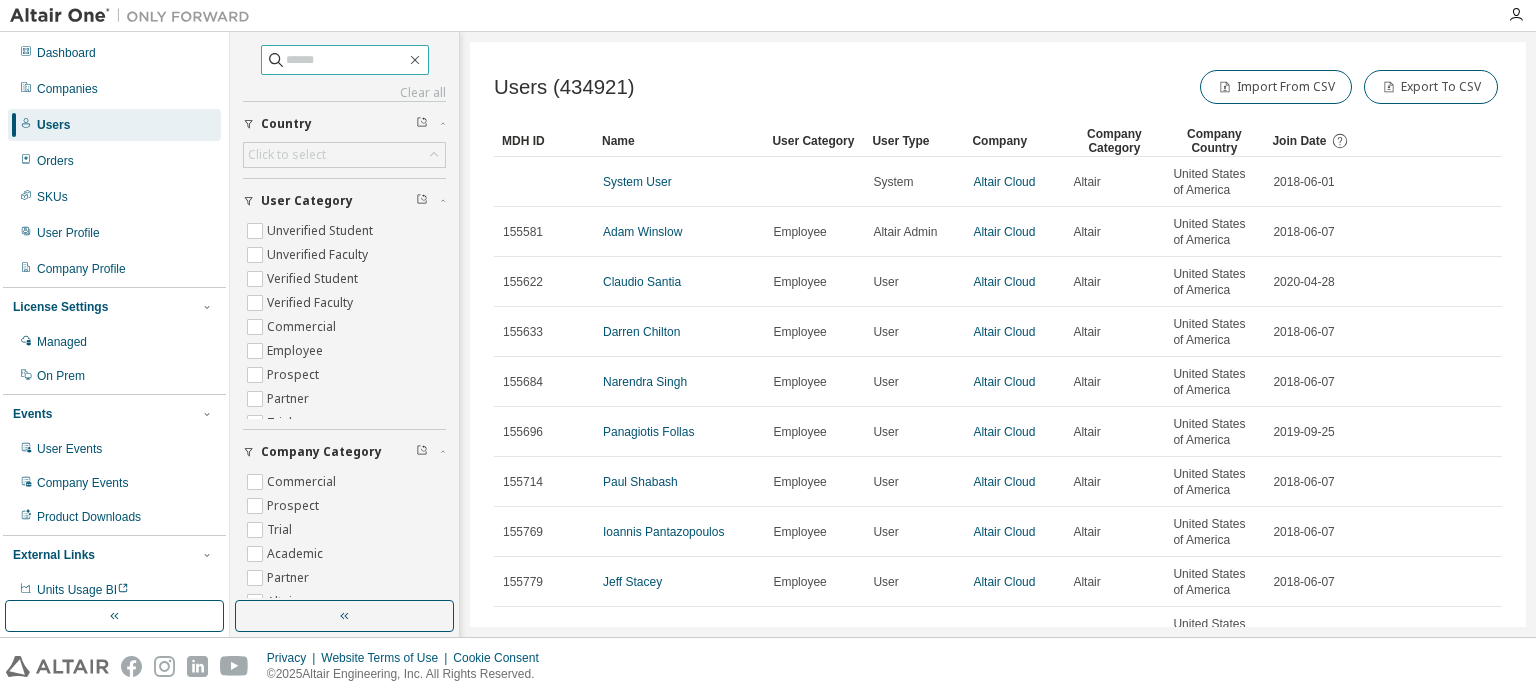 drag, startPoint x: 343, startPoint y: 71, endPoint x: 332, endPoint y: 60, distance: 15.556349 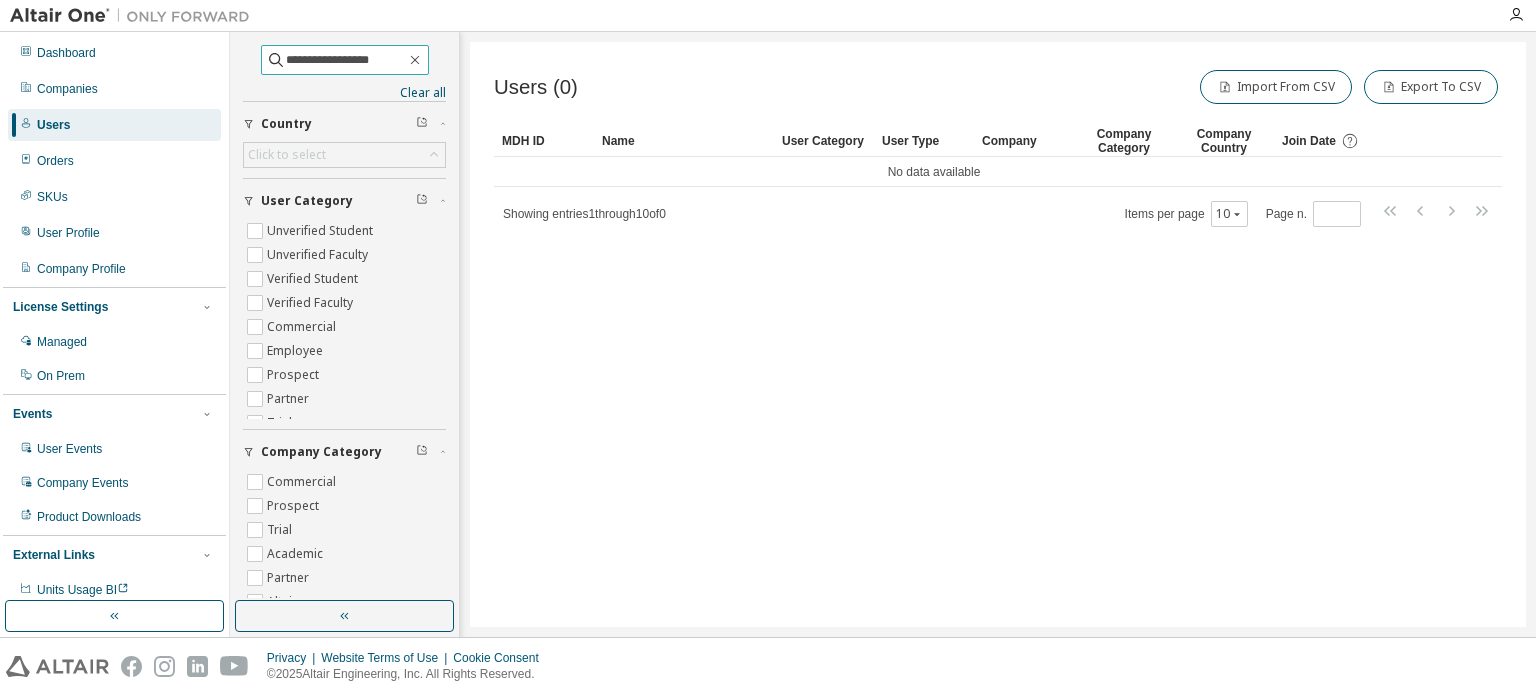 click on "**********" at bounding box center [346, 60] 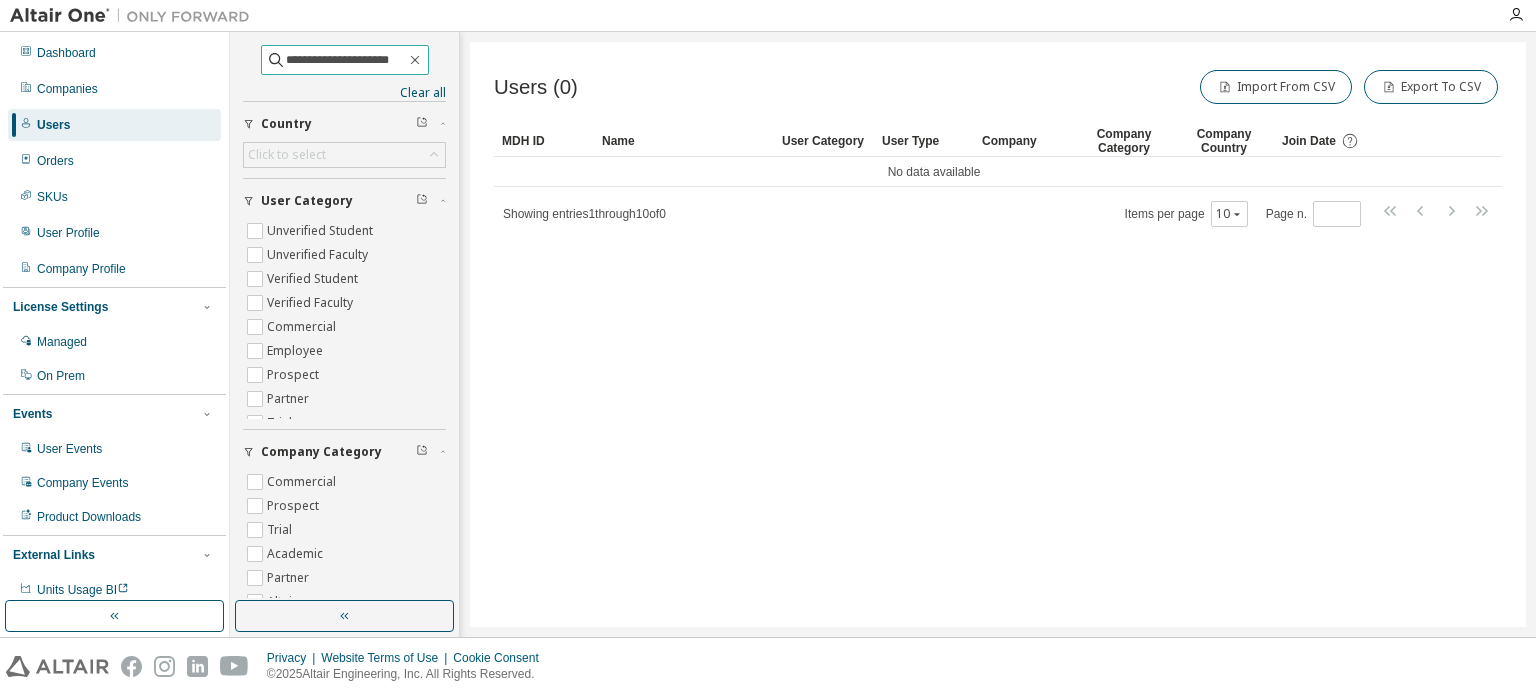 type on "**********" 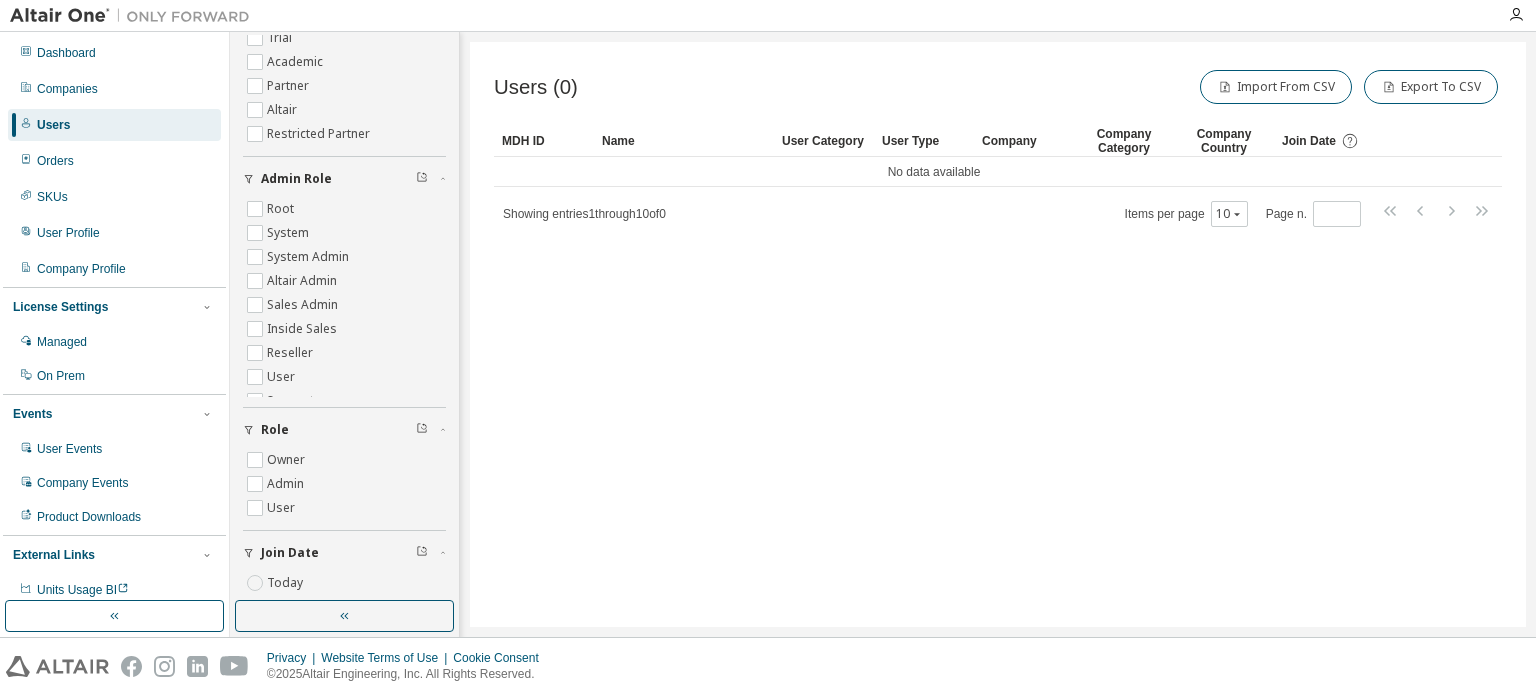 scroll, scrollTop: 0, scrollLeft: 0, axis: both 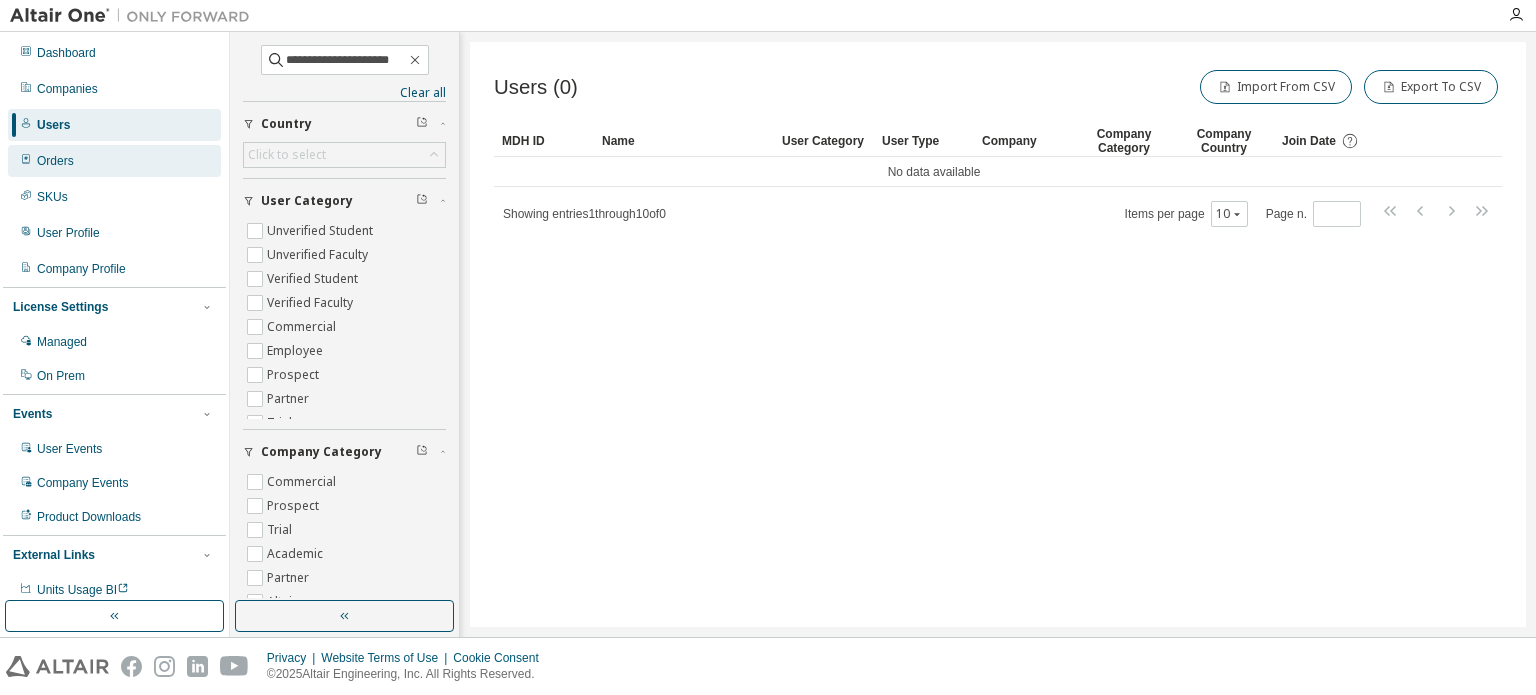 click on "Orders" at bounding box center (55, 161) 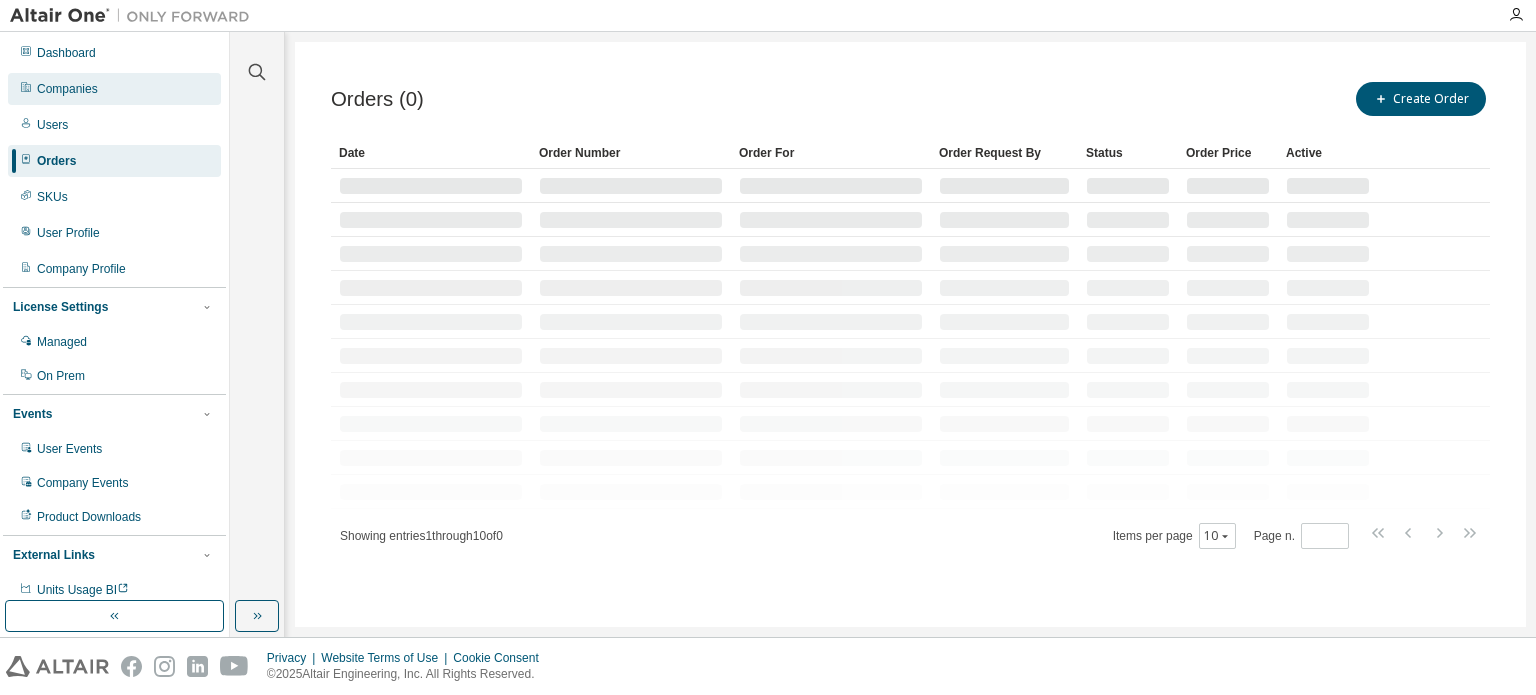 click on "Companies" at bounding box center [67, 89] 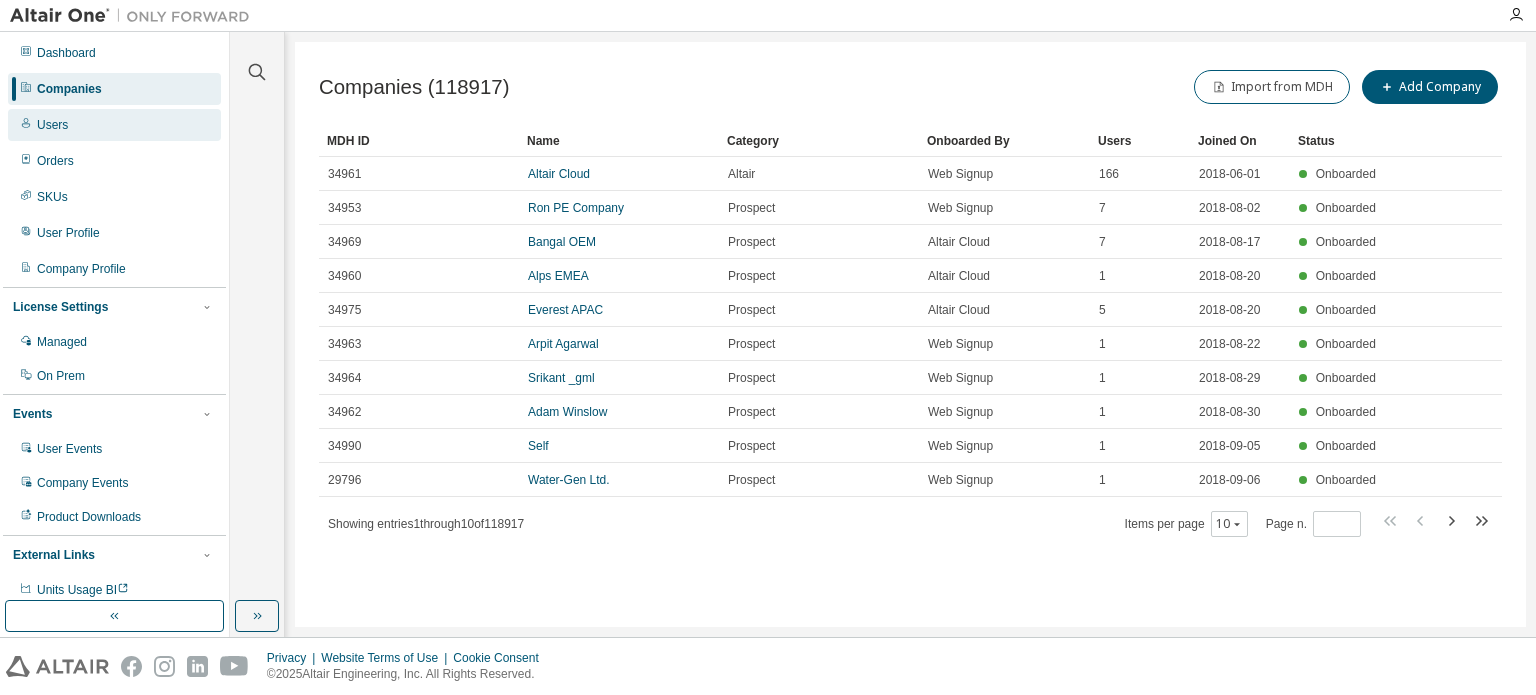click on "Dashboard Companies Users Orders SKUs User Profile Company Profile License Settings Managed On Prem Events User Events Company Events Product Downloads External Links Units Usage BI" at bounding box center (114, 321) 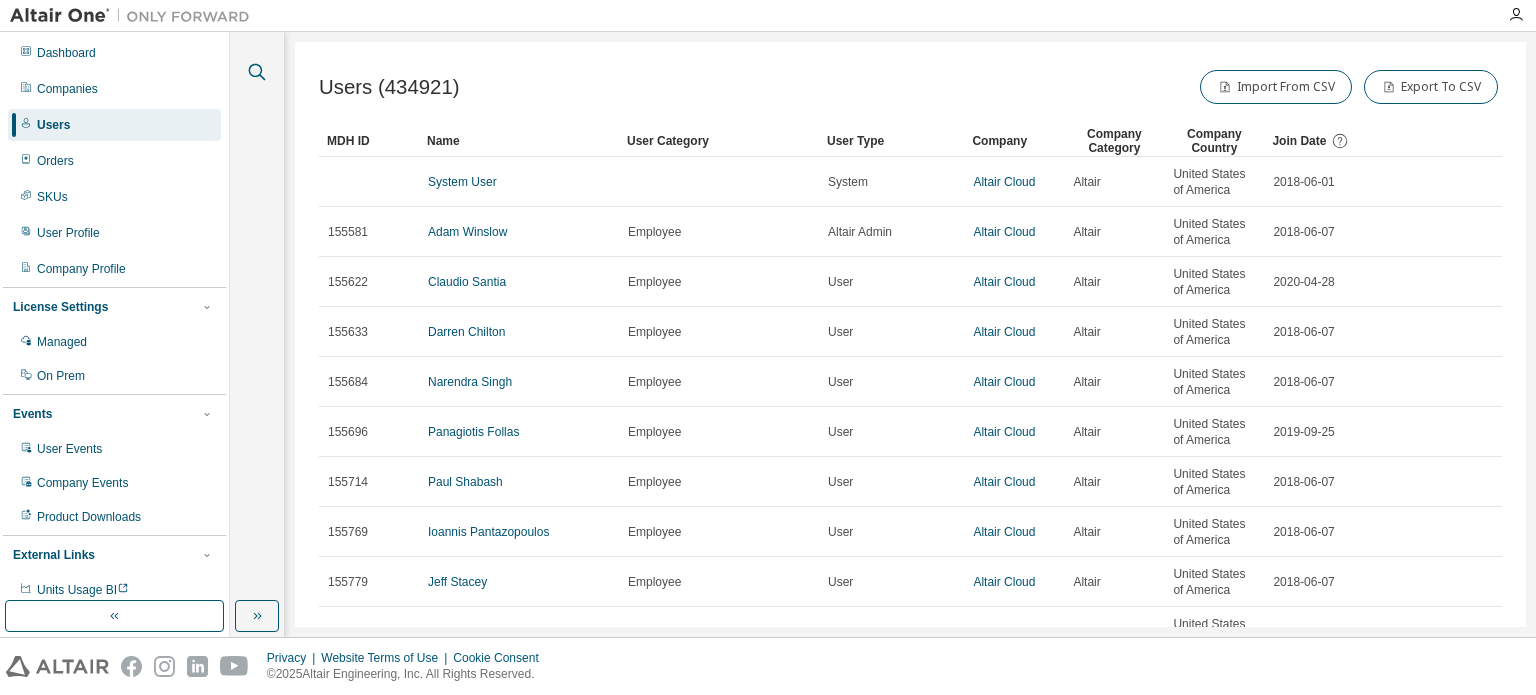 click 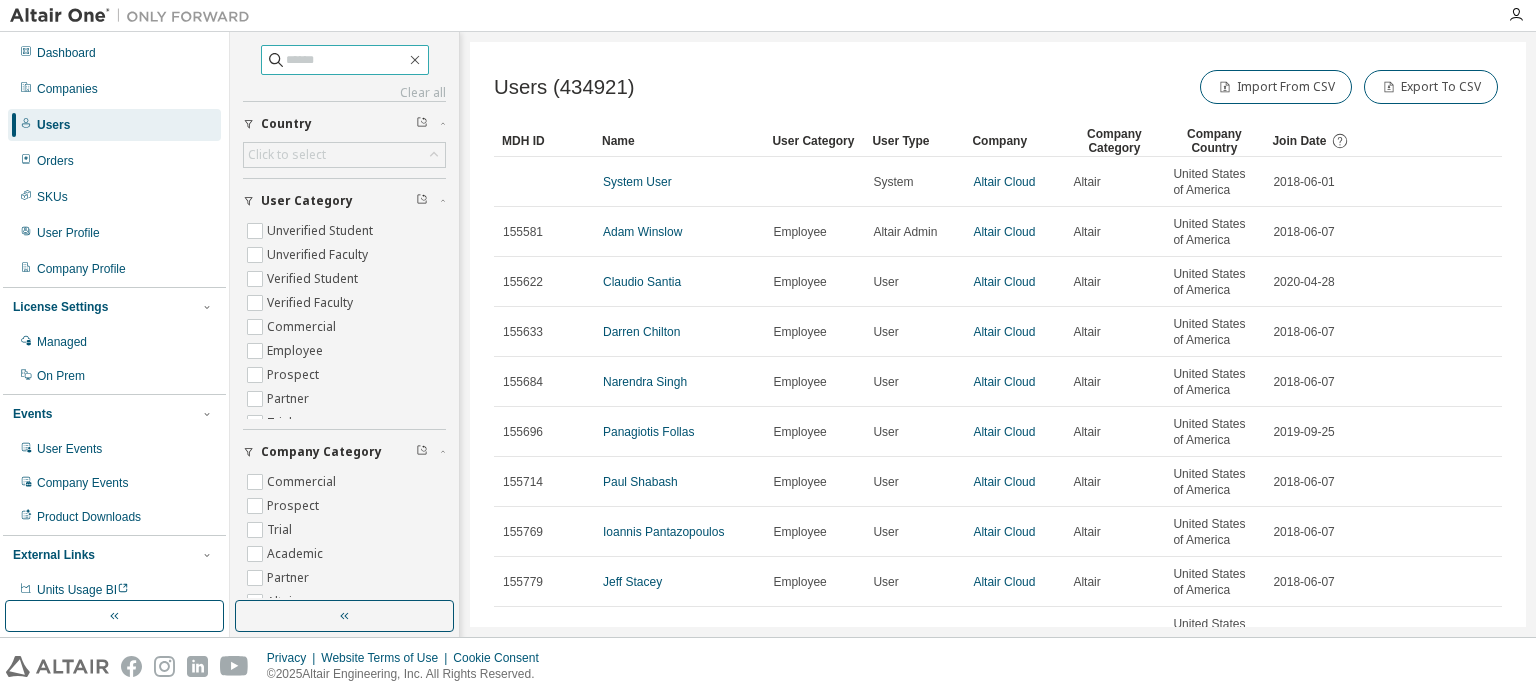 click at bounding box center (346, 60) 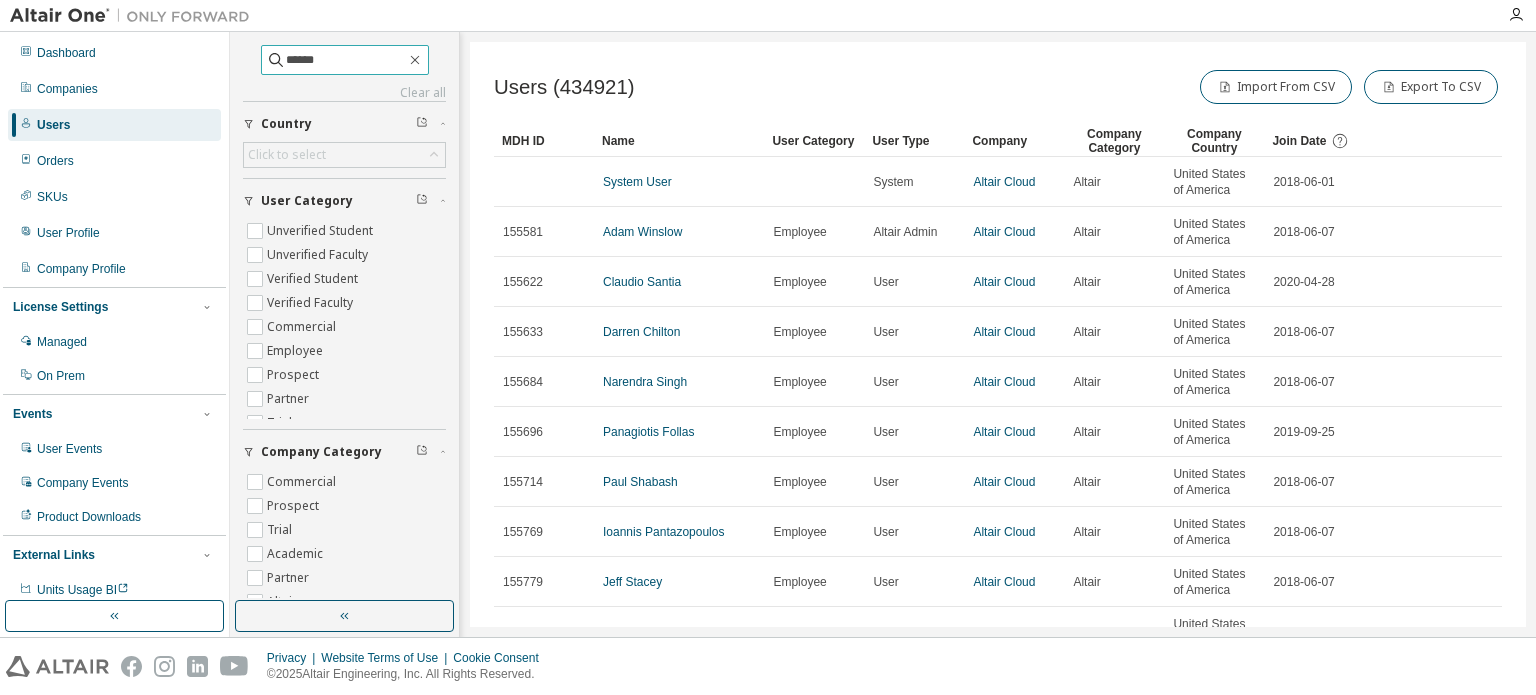 type on "******" 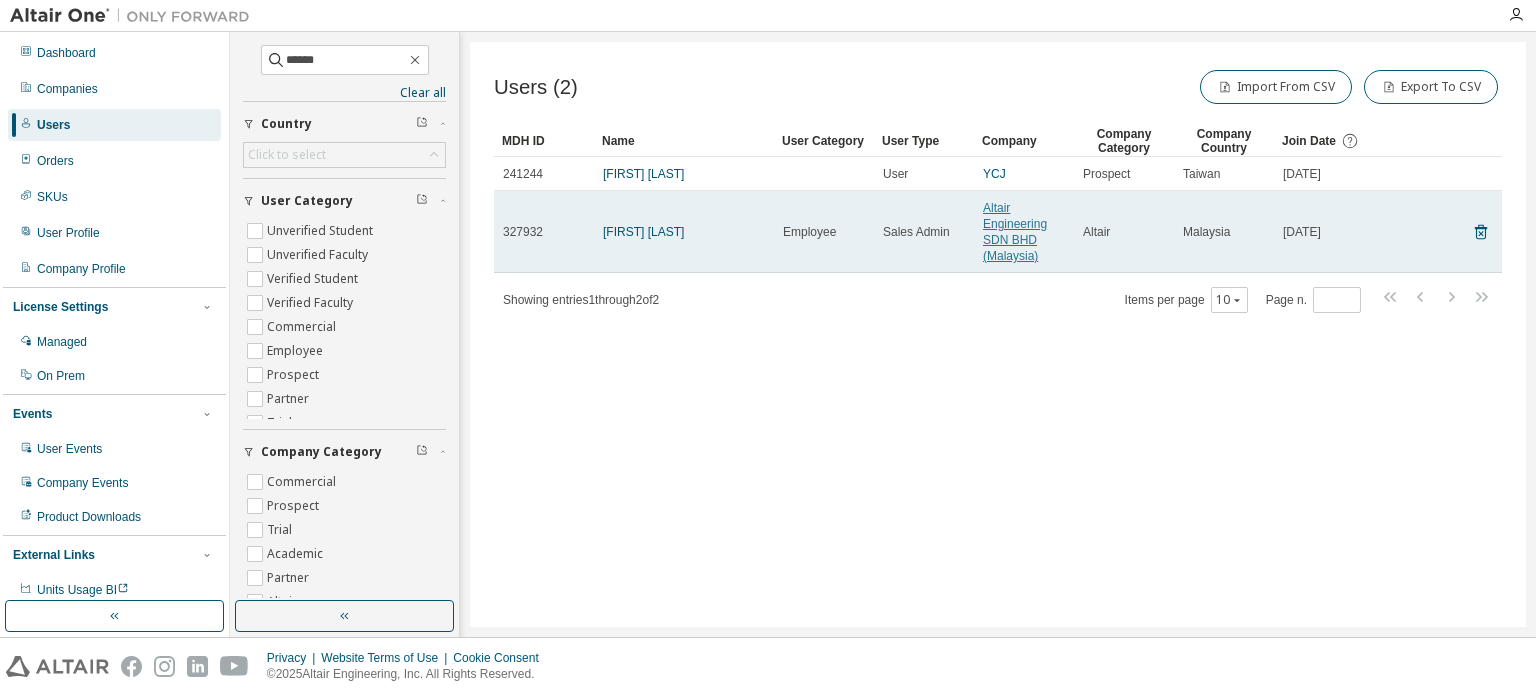 click on "Altair Engineering SDN BHD (Malaysia)" at bounding box center (1015, 232) 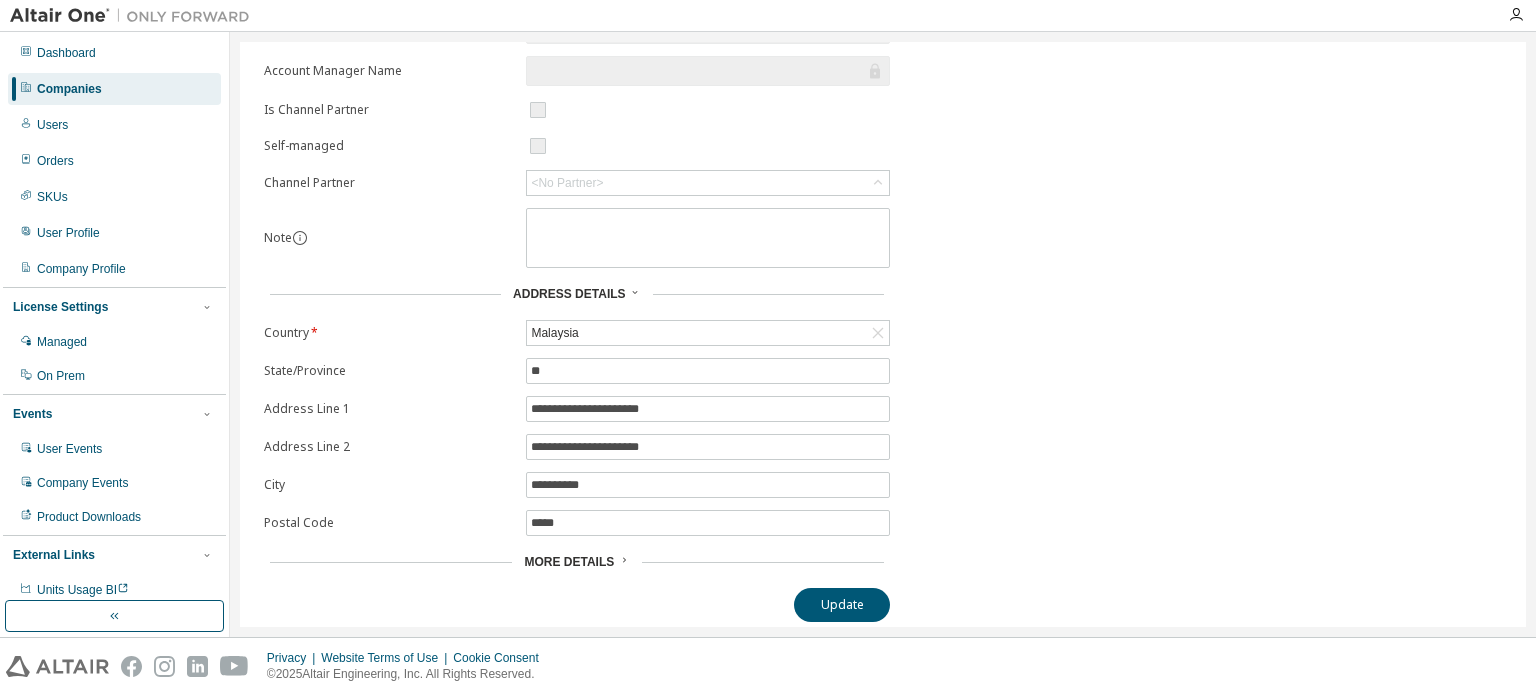 scroll, scrollTop: 0, scrollLeft: 0, axis: both 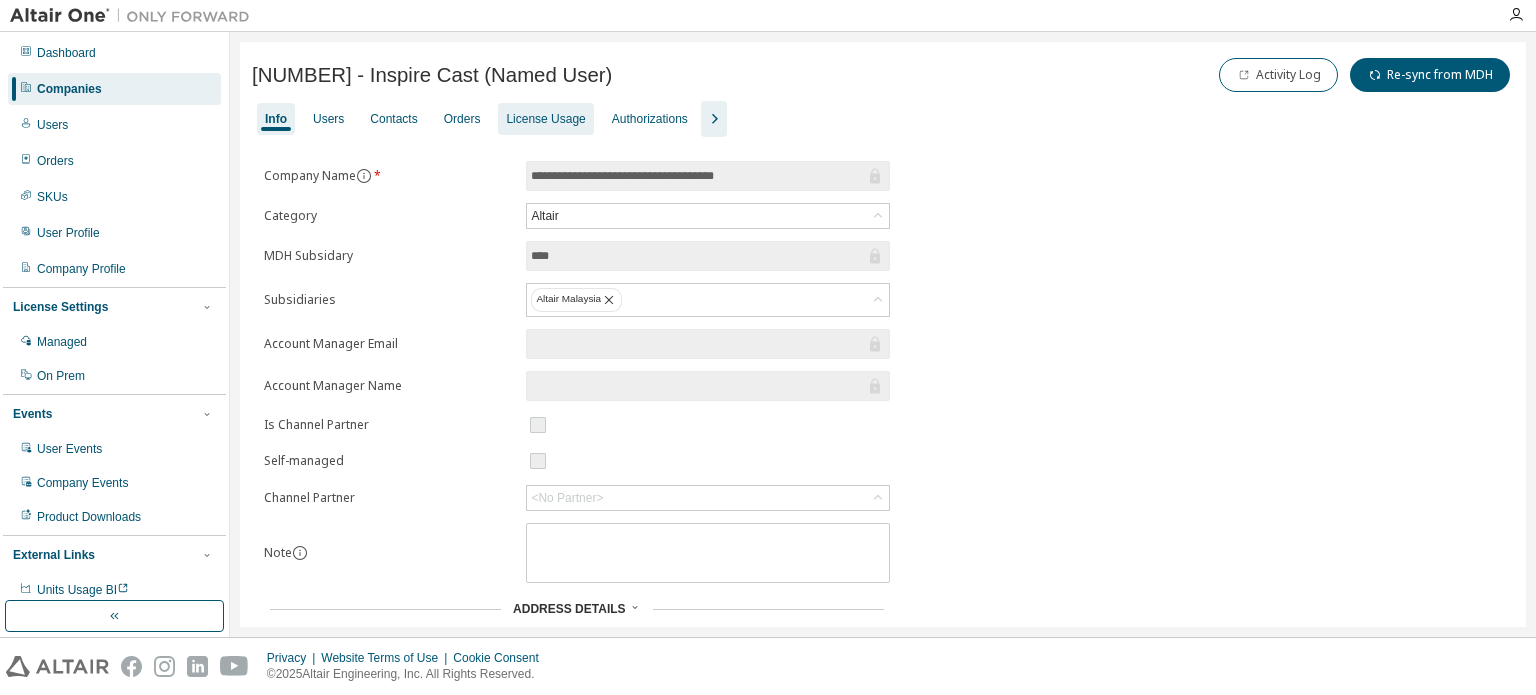 click on "License Usage" at bounding box center (545, 119) 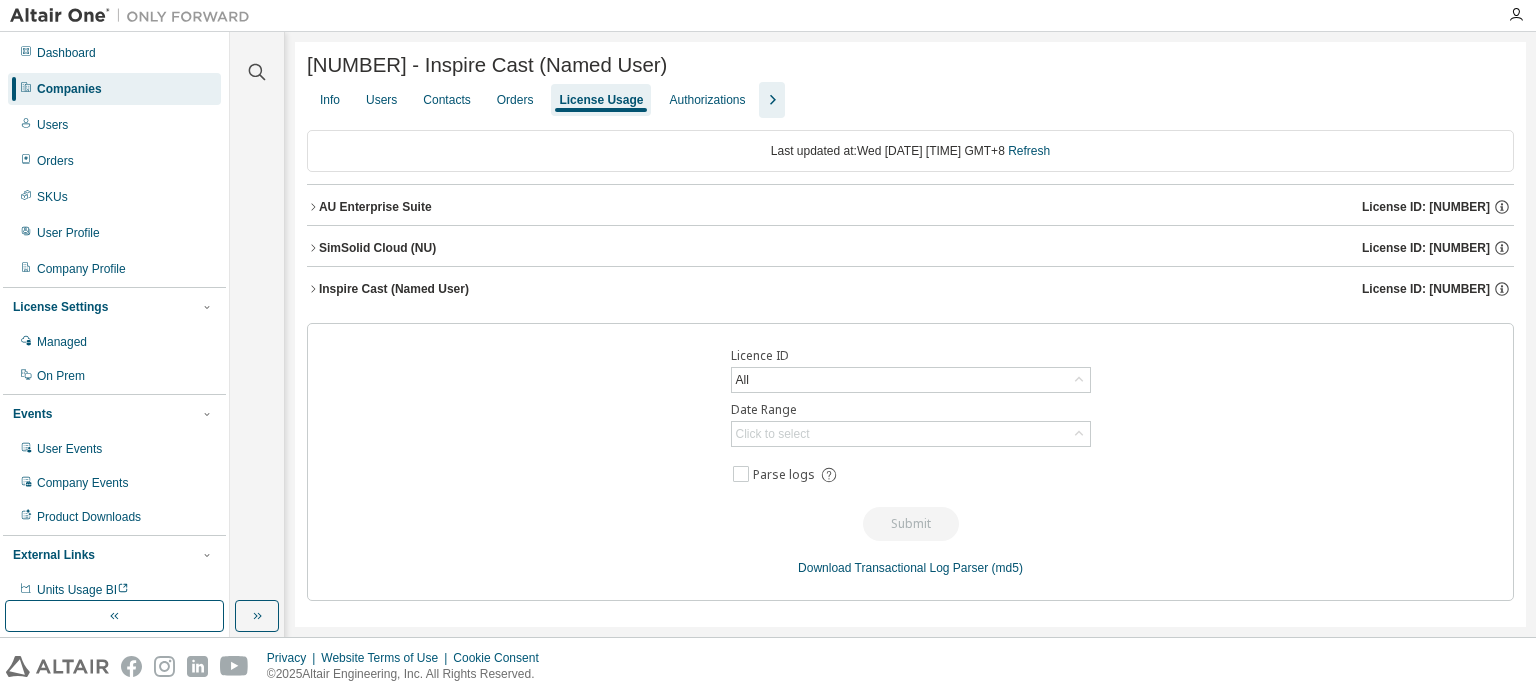 click 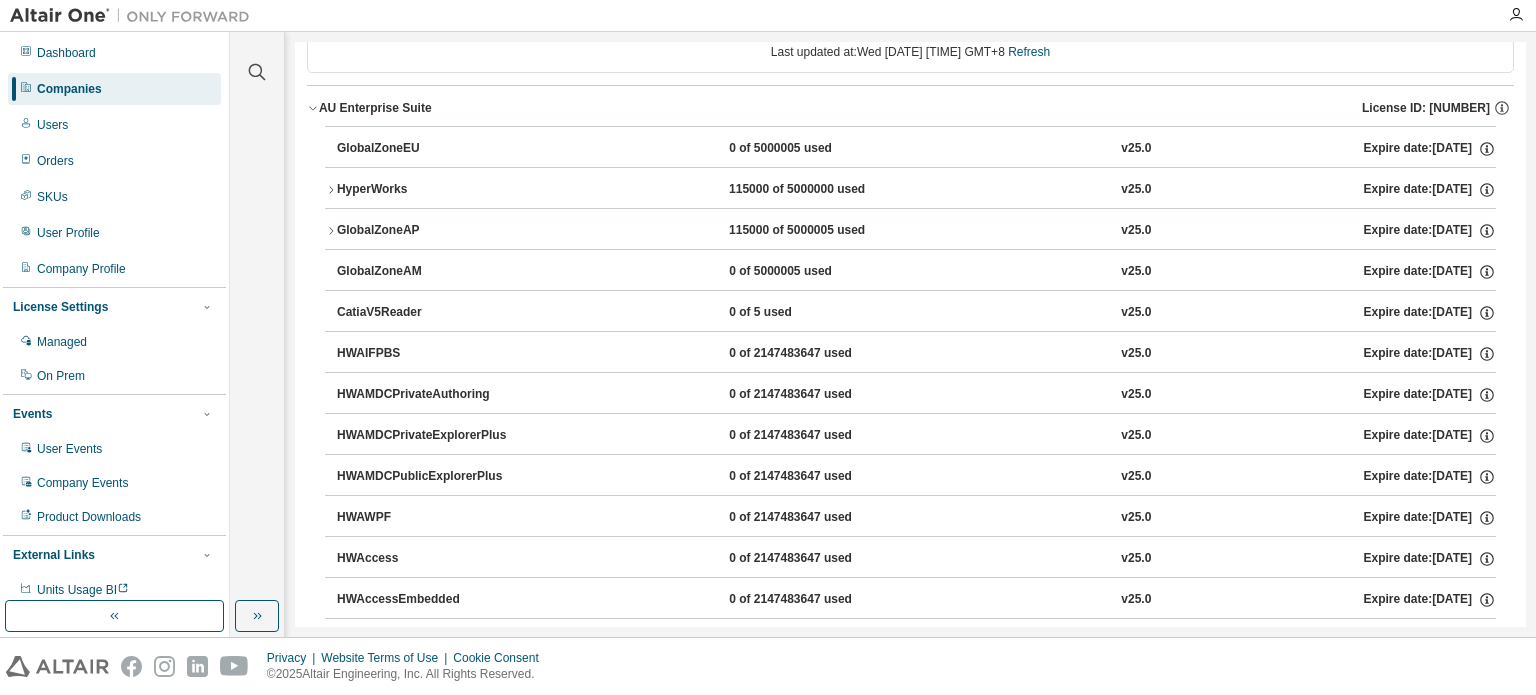 scroll, scrollTop: 100, scrollLeft: 0, axis: vertical 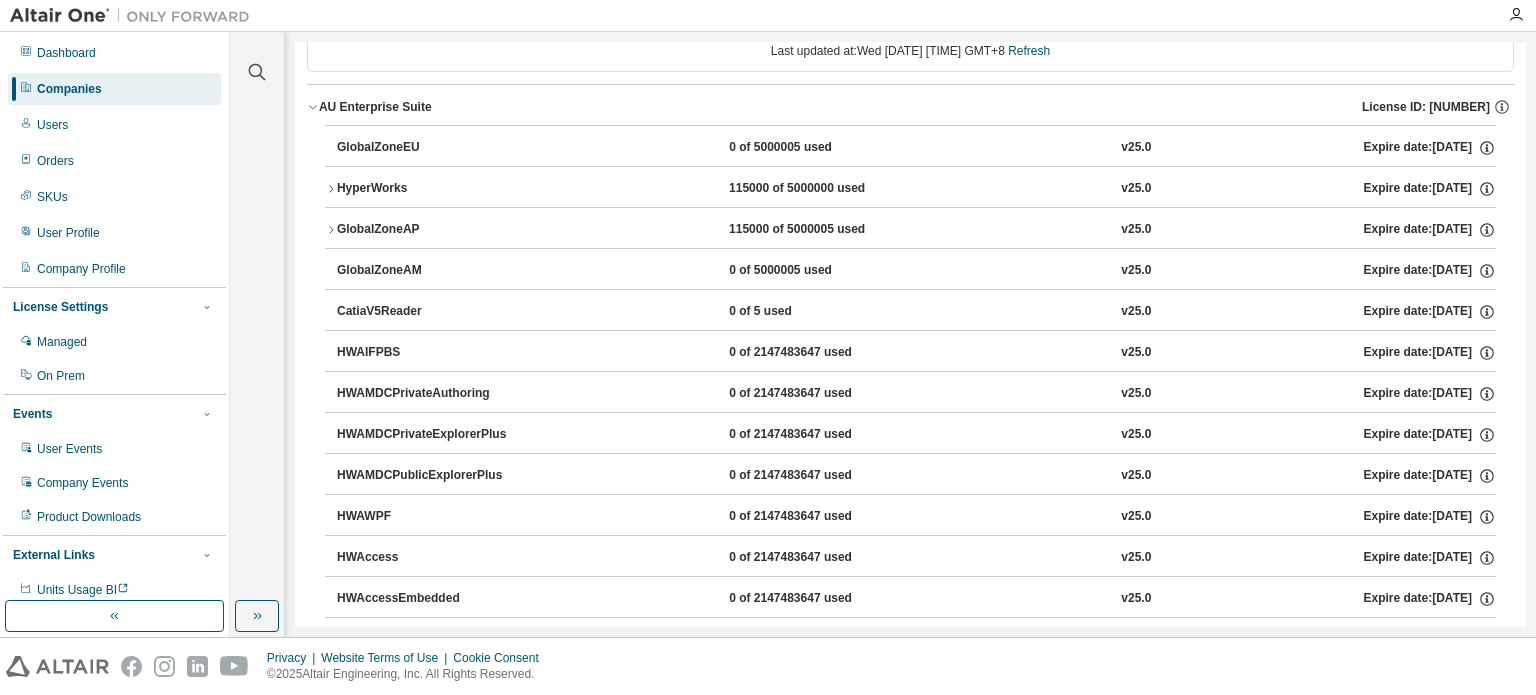 click on "Last updated at: Wed [DATE] [TIME] GMT+8 Refresh" at bounding box center [910, 51] 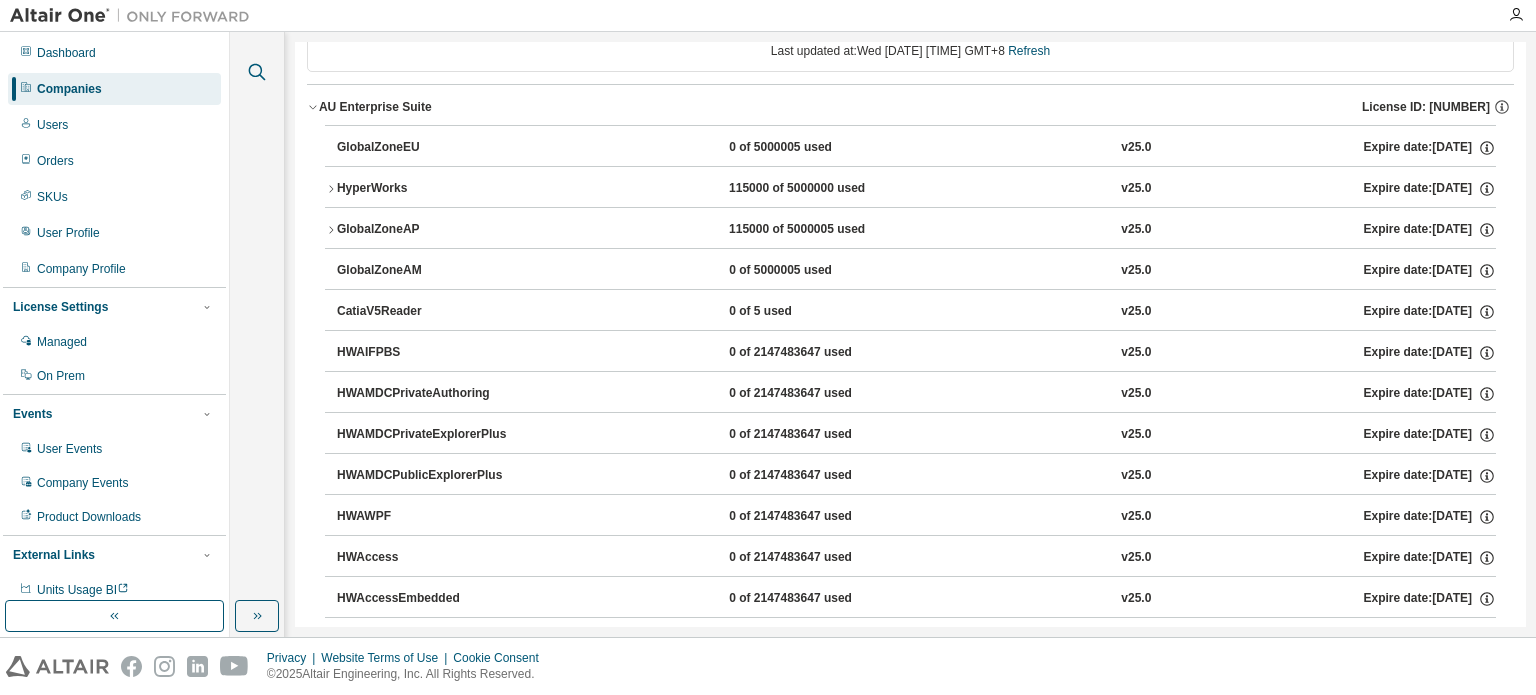 click 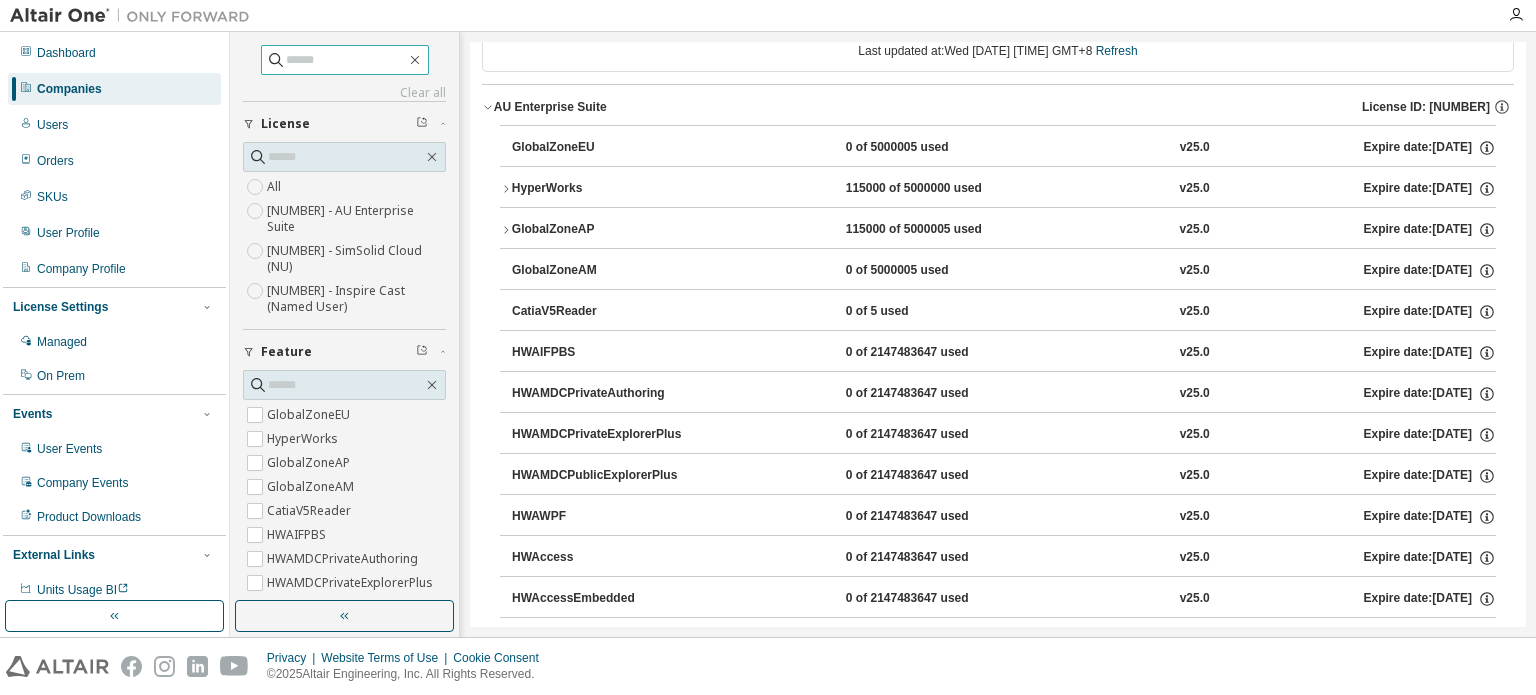 click at bounding box center [346, 60] 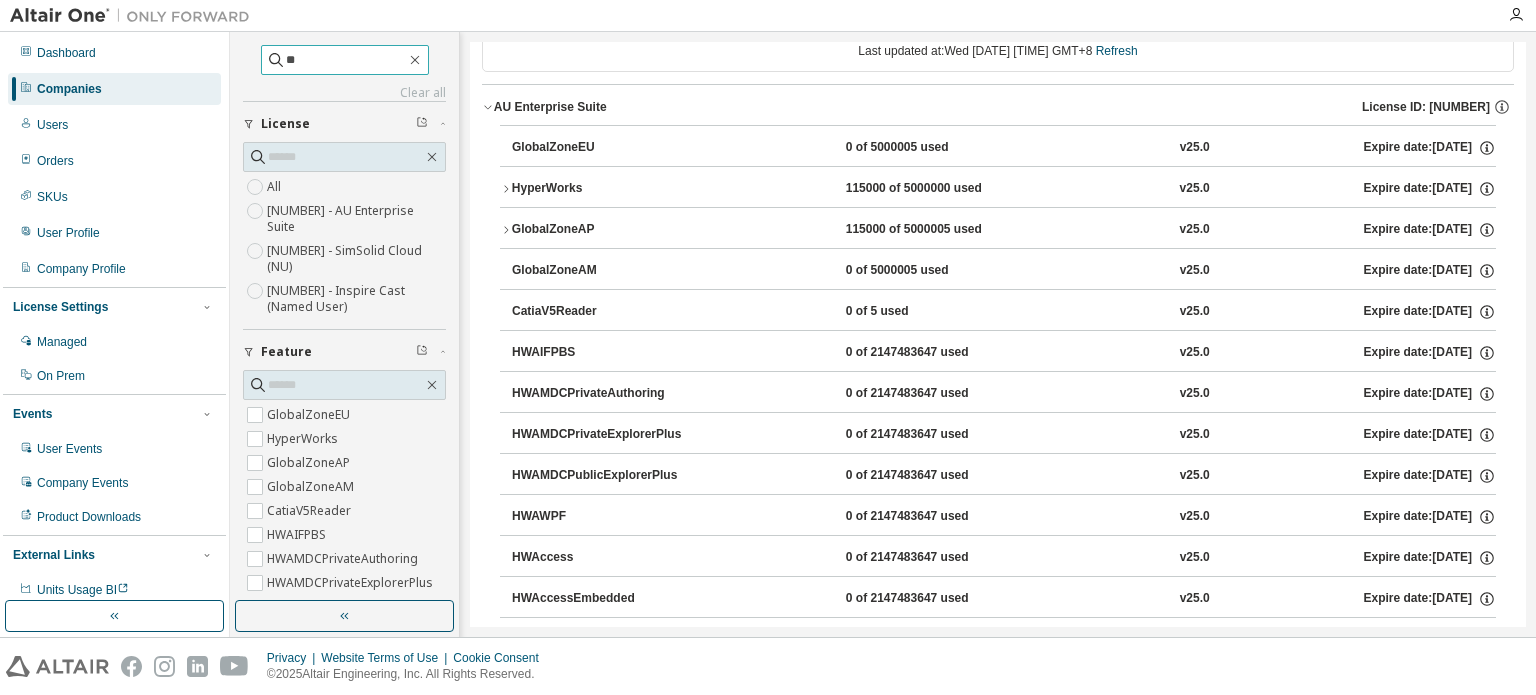 type on "*" 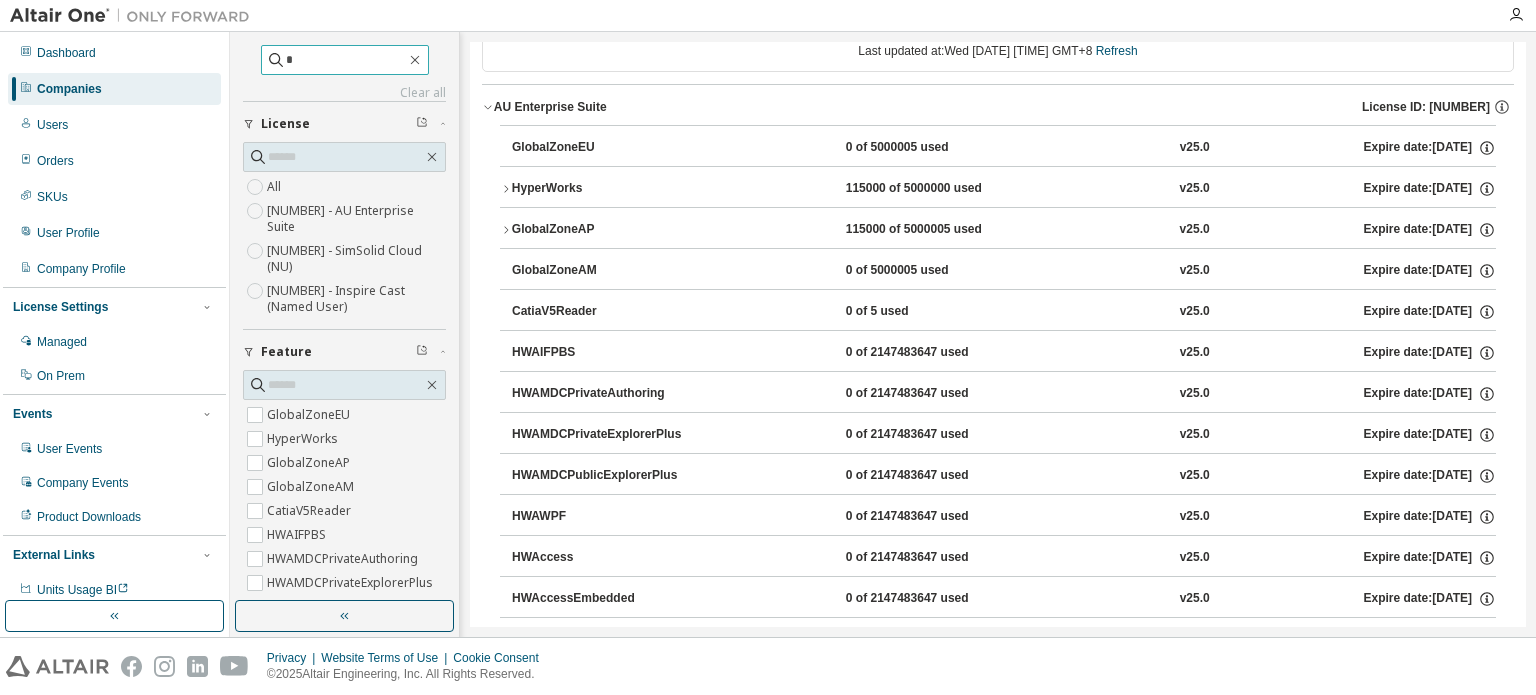 type 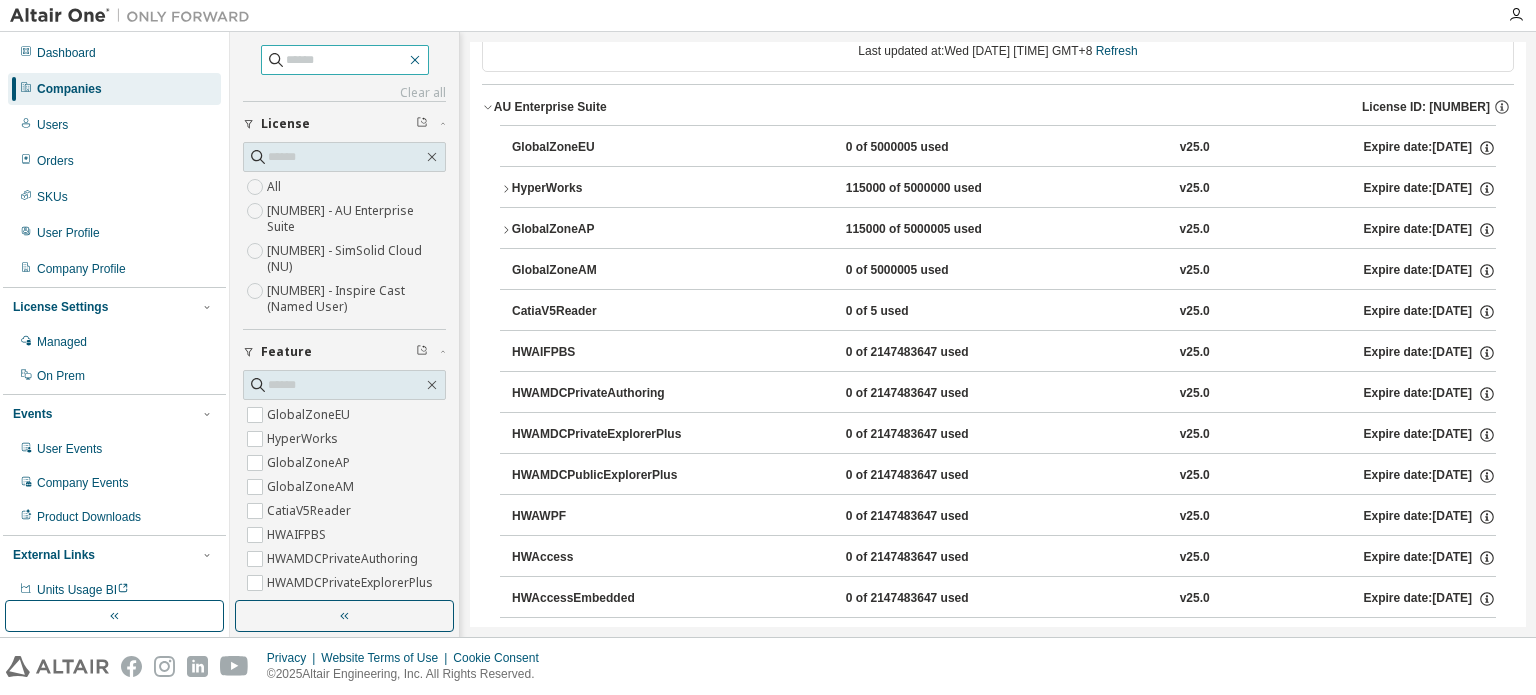 click 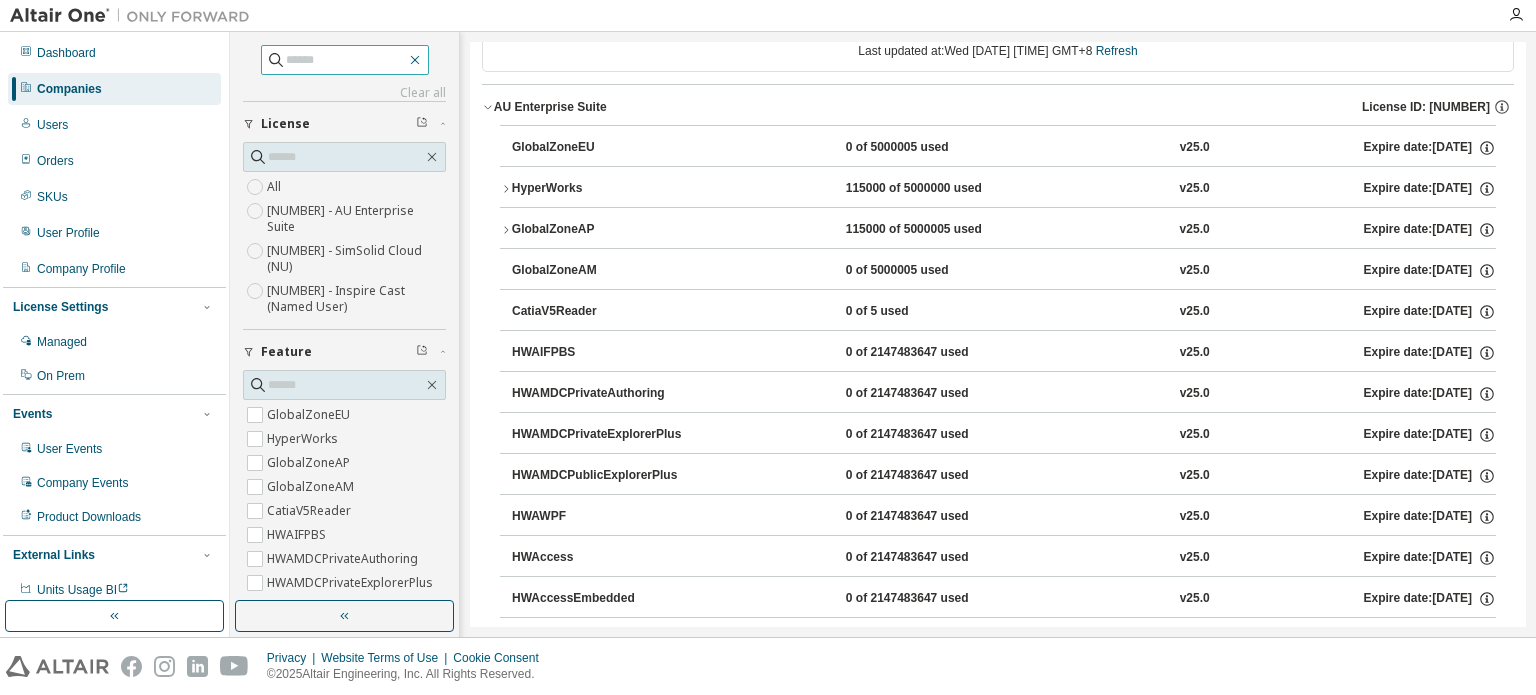 click 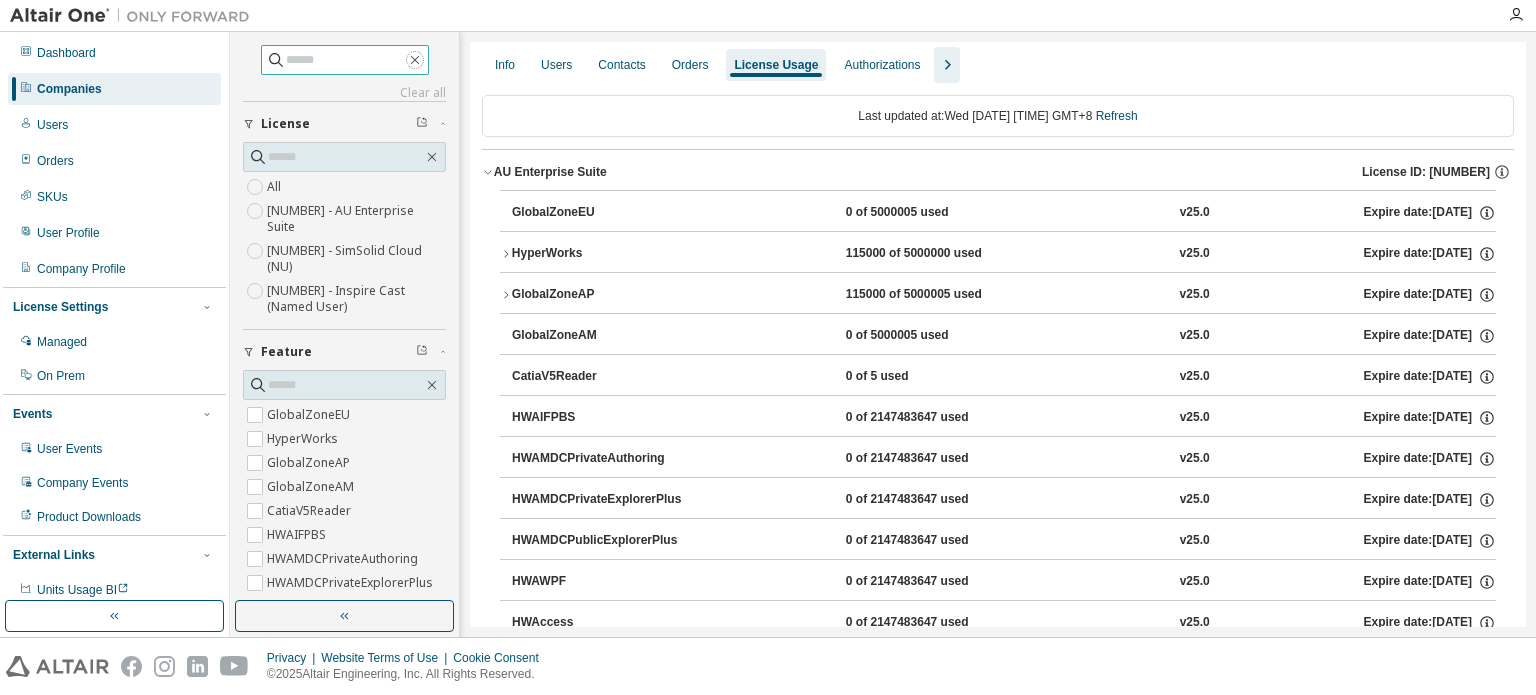 scroll, scrollTop: 0, scrollLeft: 0, axis: both 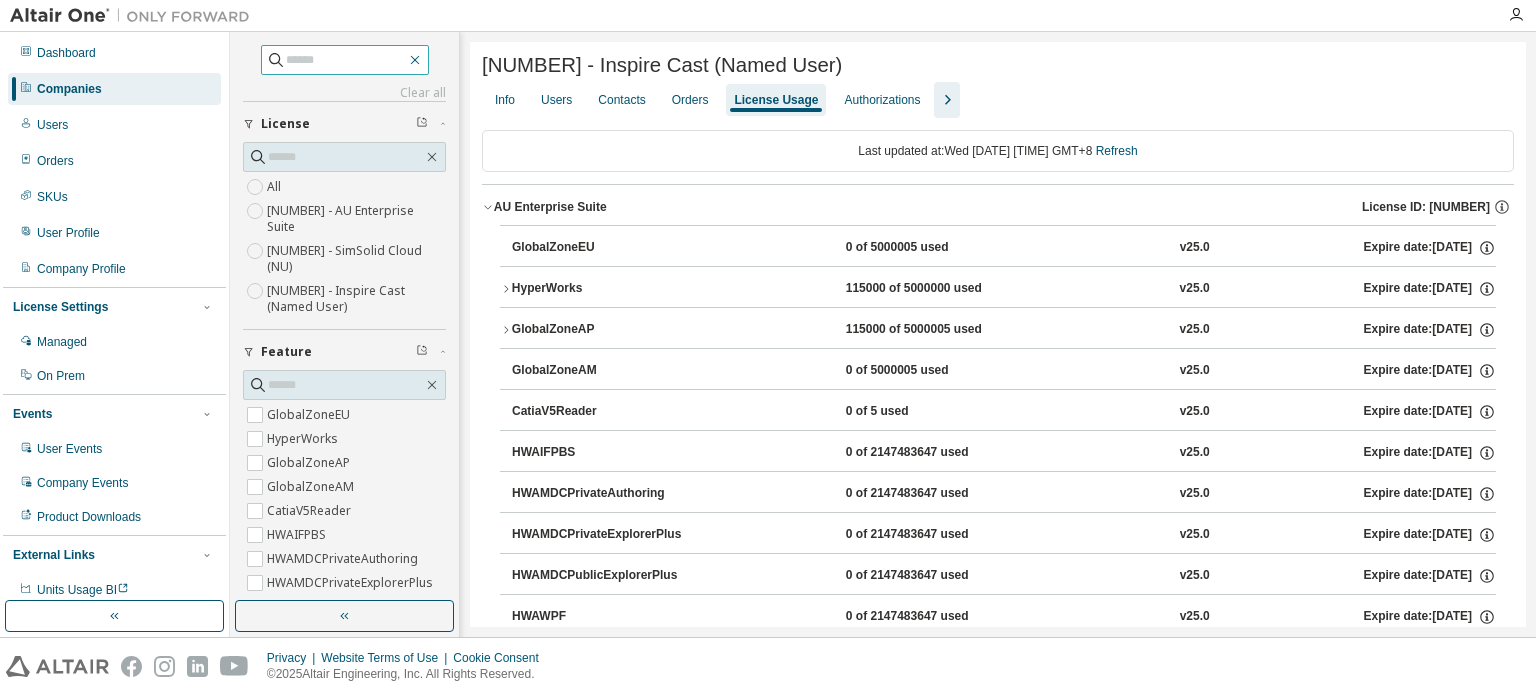 click 